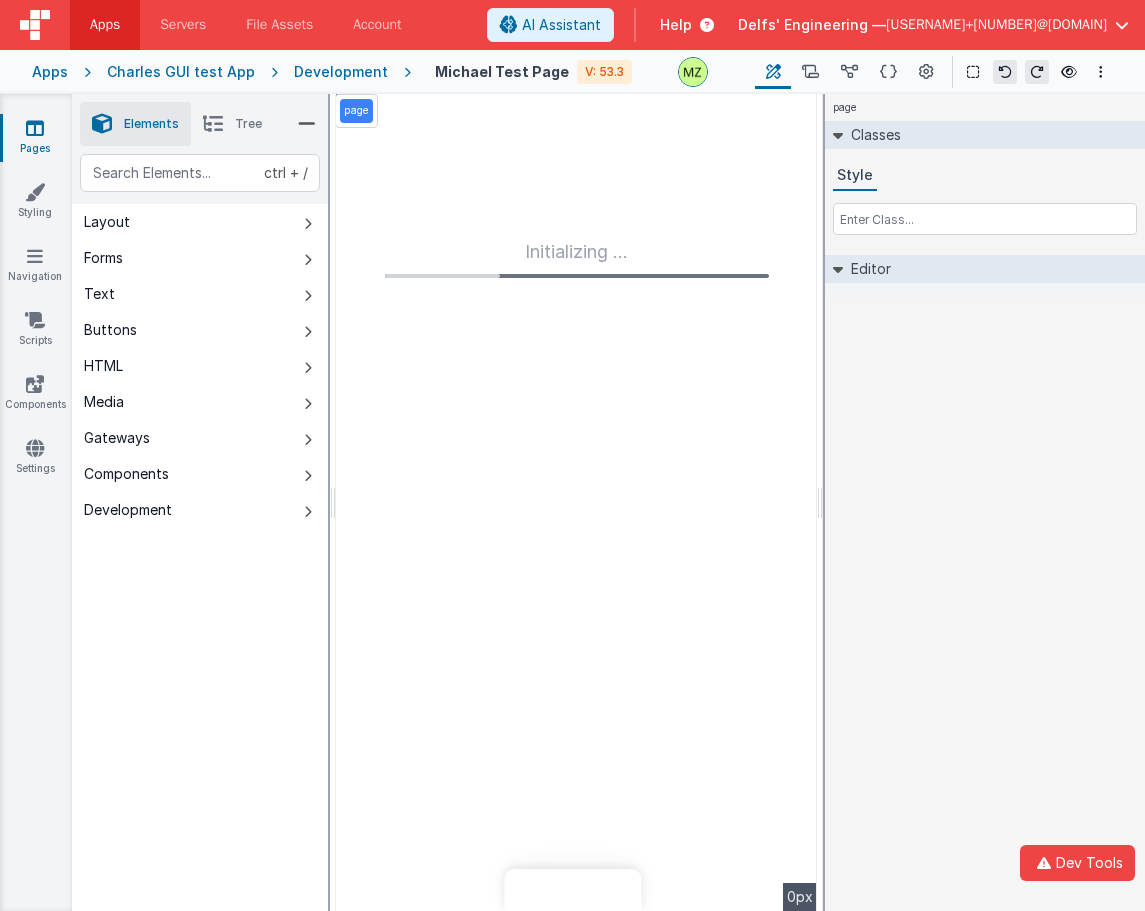 scroll, scrollTop: 0, scrollLeft: 0, axis: both 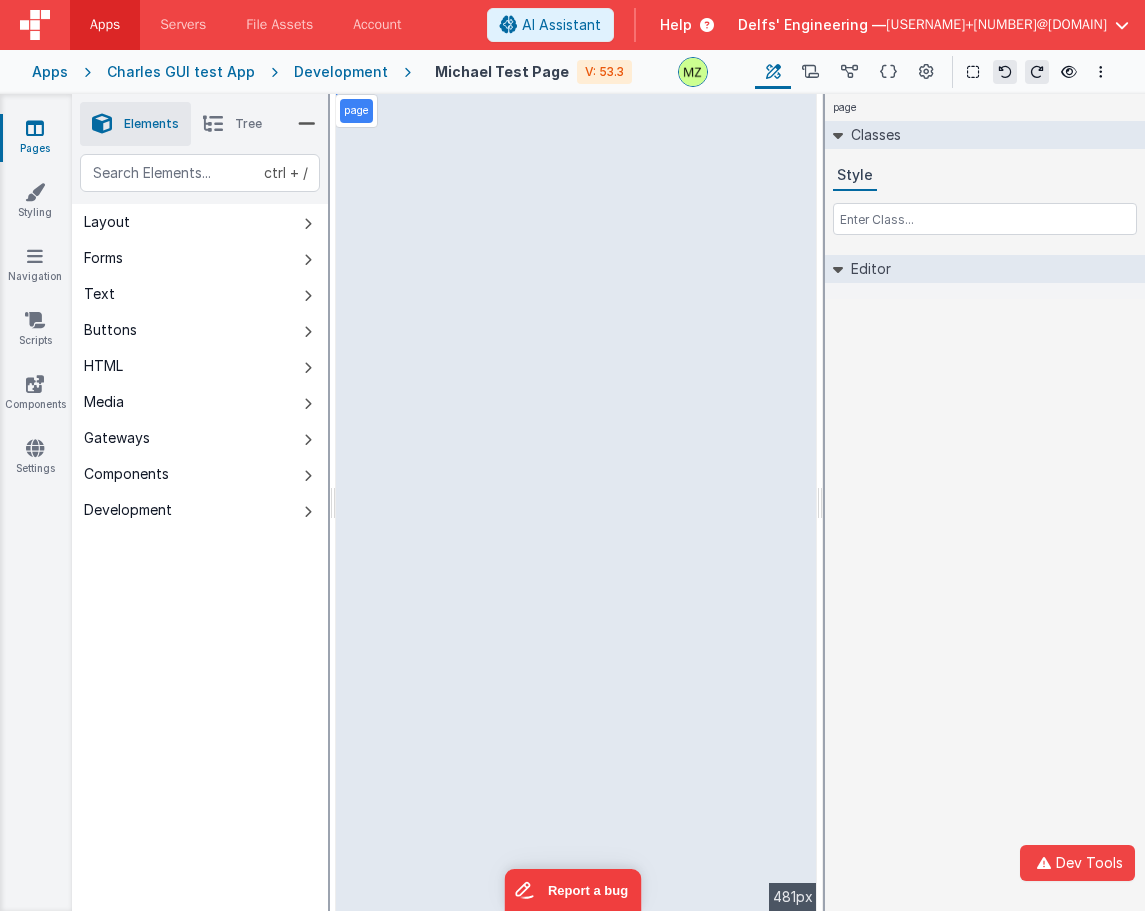 click on "Tree" at bounding box center (248, 124) 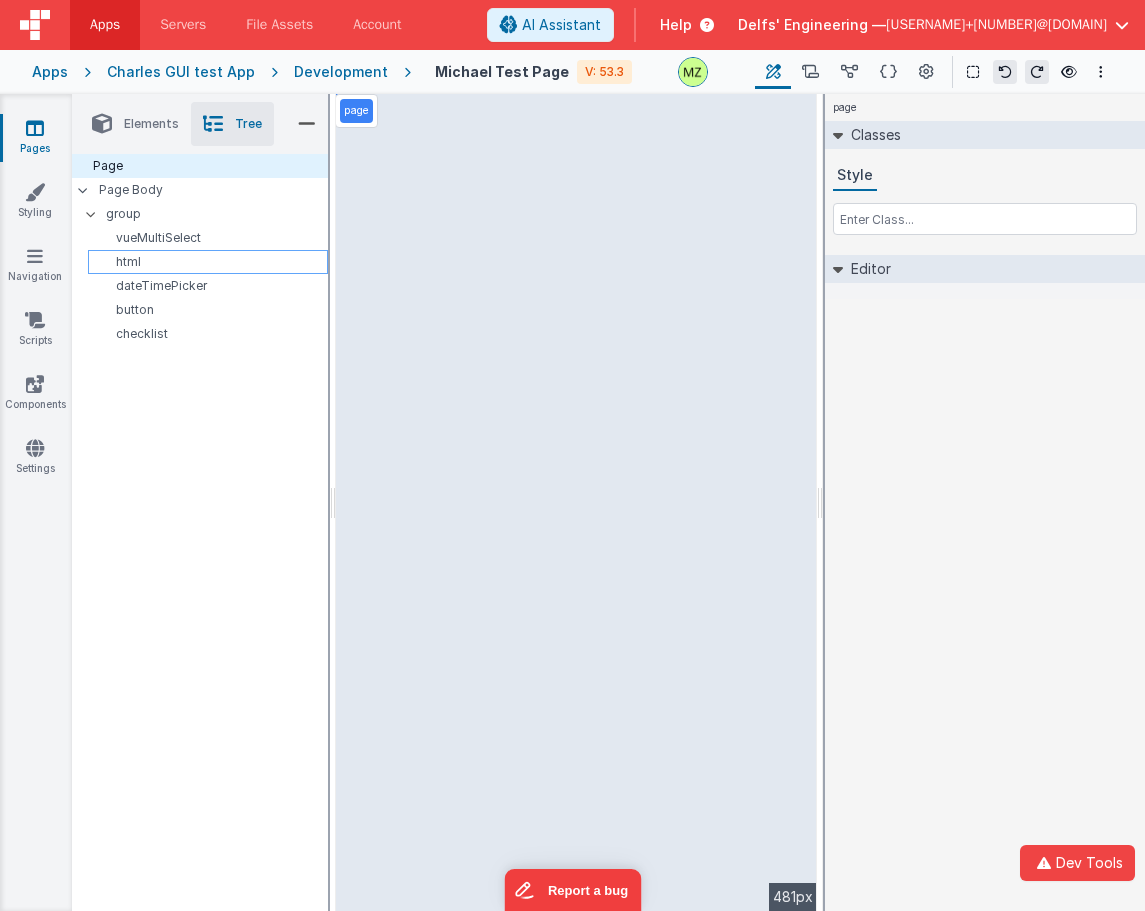 click on "html" at bounding box center (211, 262) 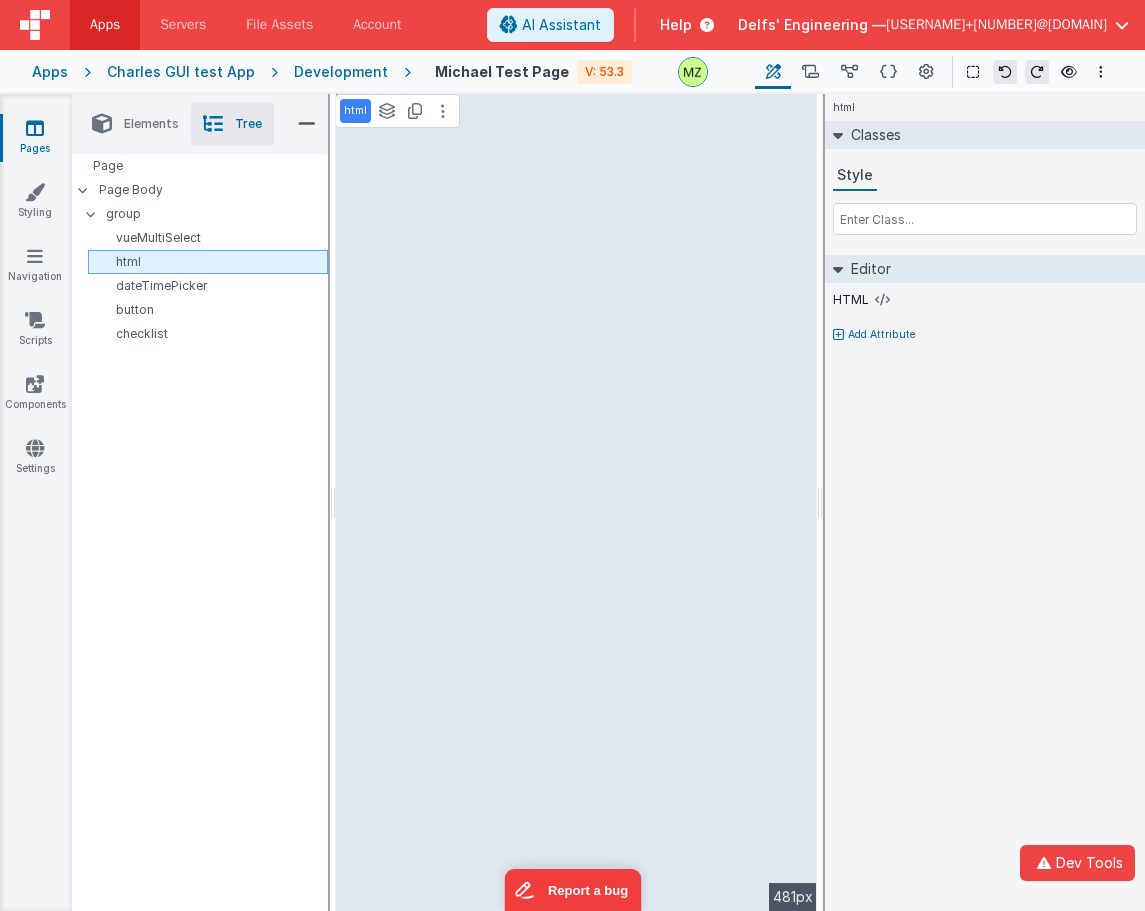click on "html" at bounding box center [211, 262] 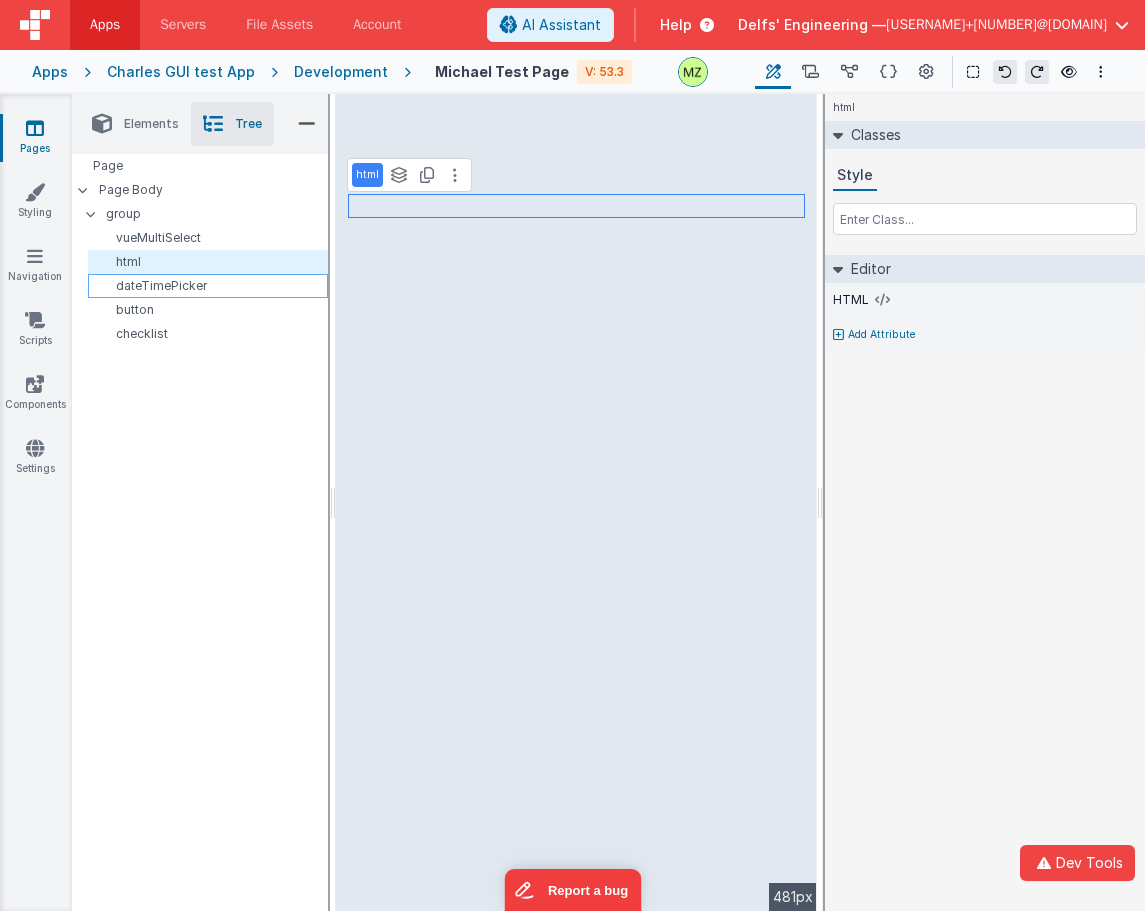 click on "dateTimePicker" at bounding box center [211, 286] 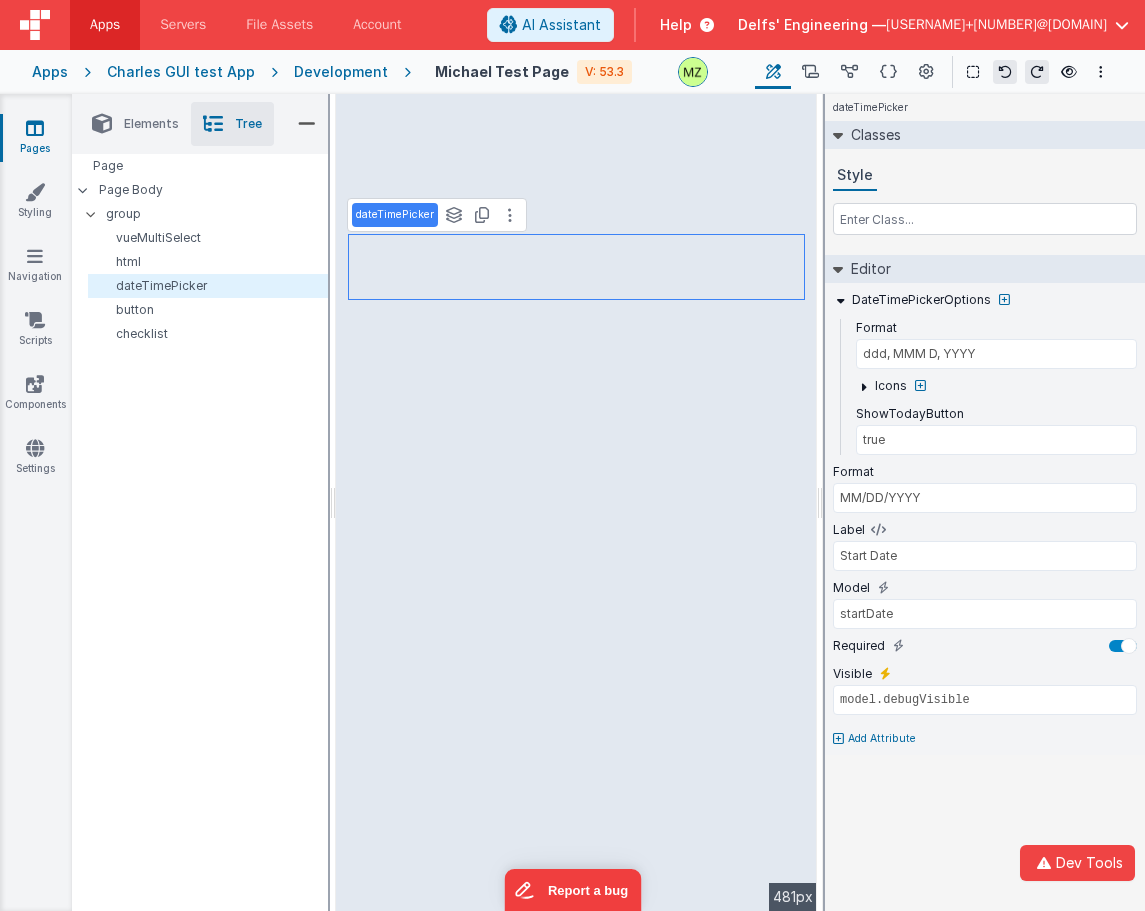 click on "dateTimePicker" at bounding box center [395, 215] 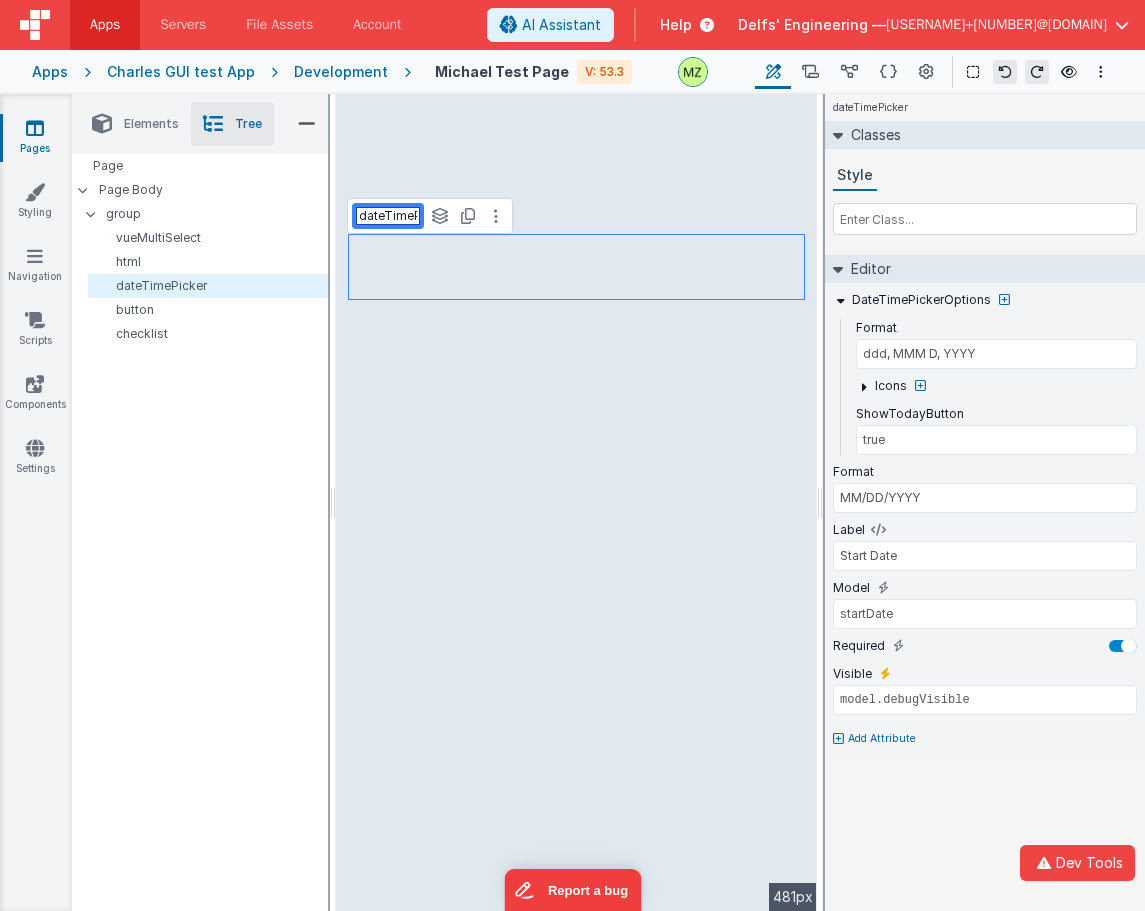 click on "Page
Page Body     group   vueMultiSelect   html   dateTimePicker   button   checklist" at bounding box center (200, 468) 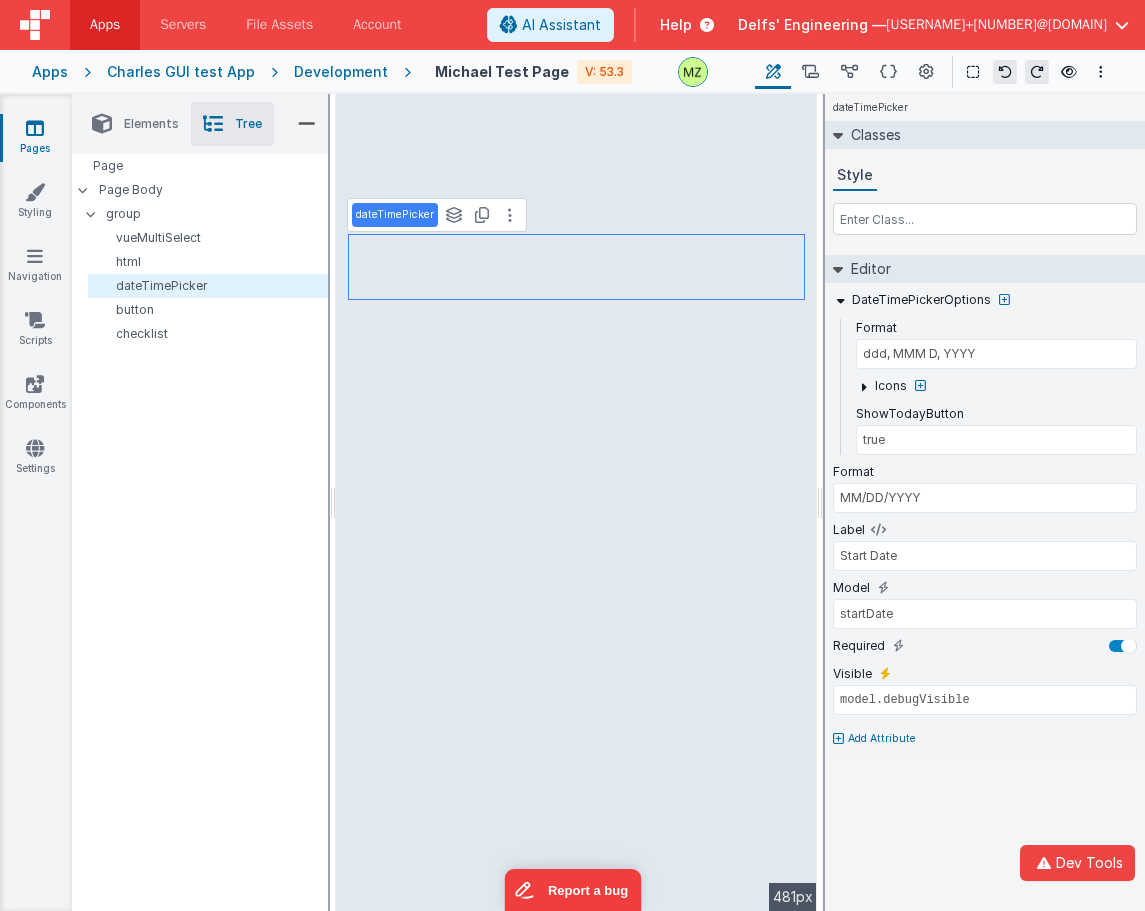 click on "dateTimePicker" at bounding box center (395, 215) 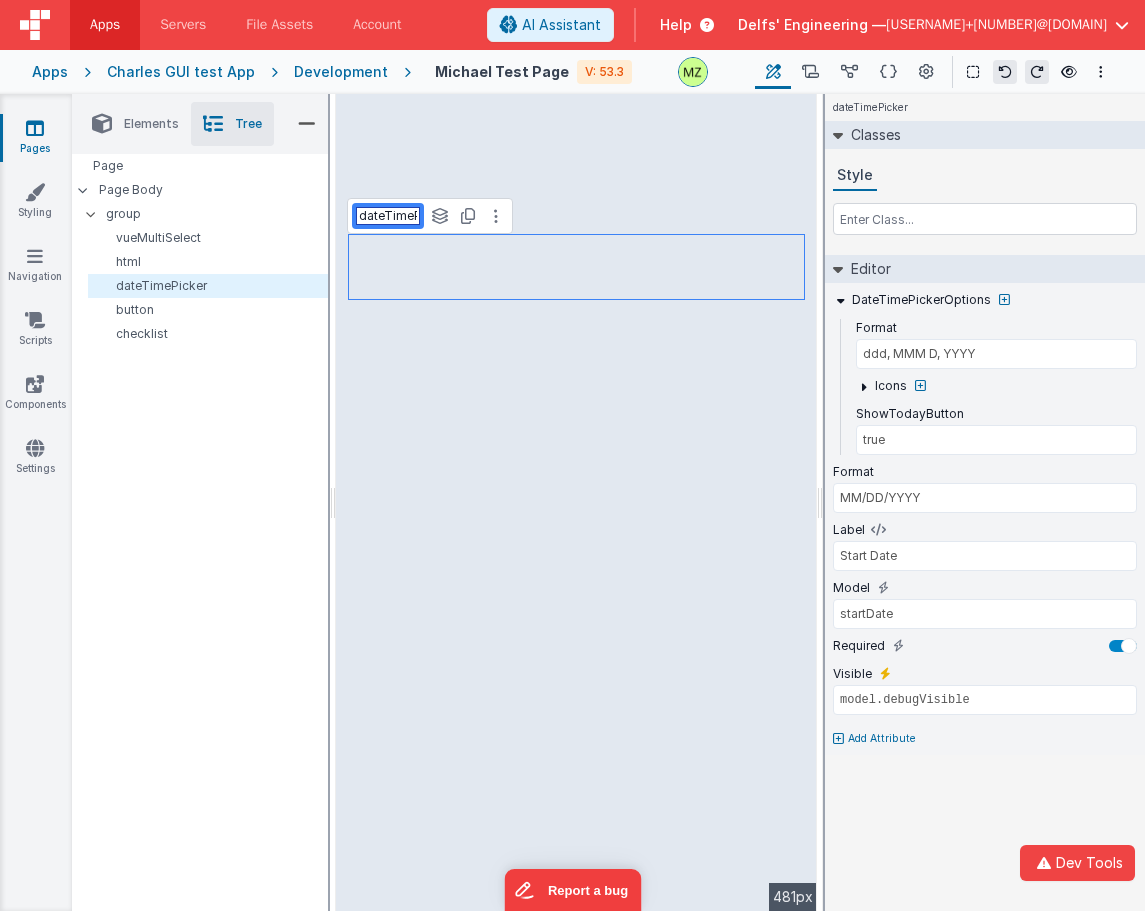 scroll, scrollTop: 0, scrollLeft: 29, axis: horizontal 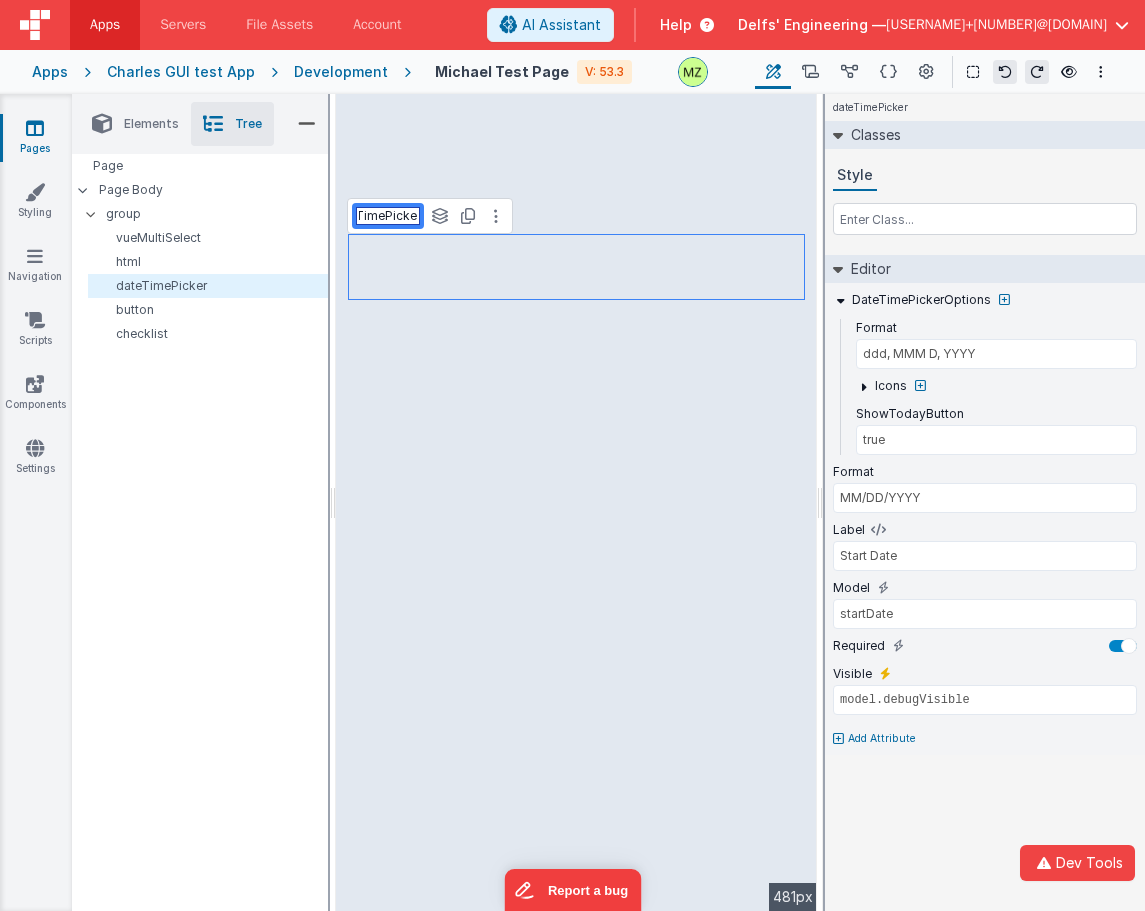 click on "dateTimePicker" at bounding box center [388, 216] 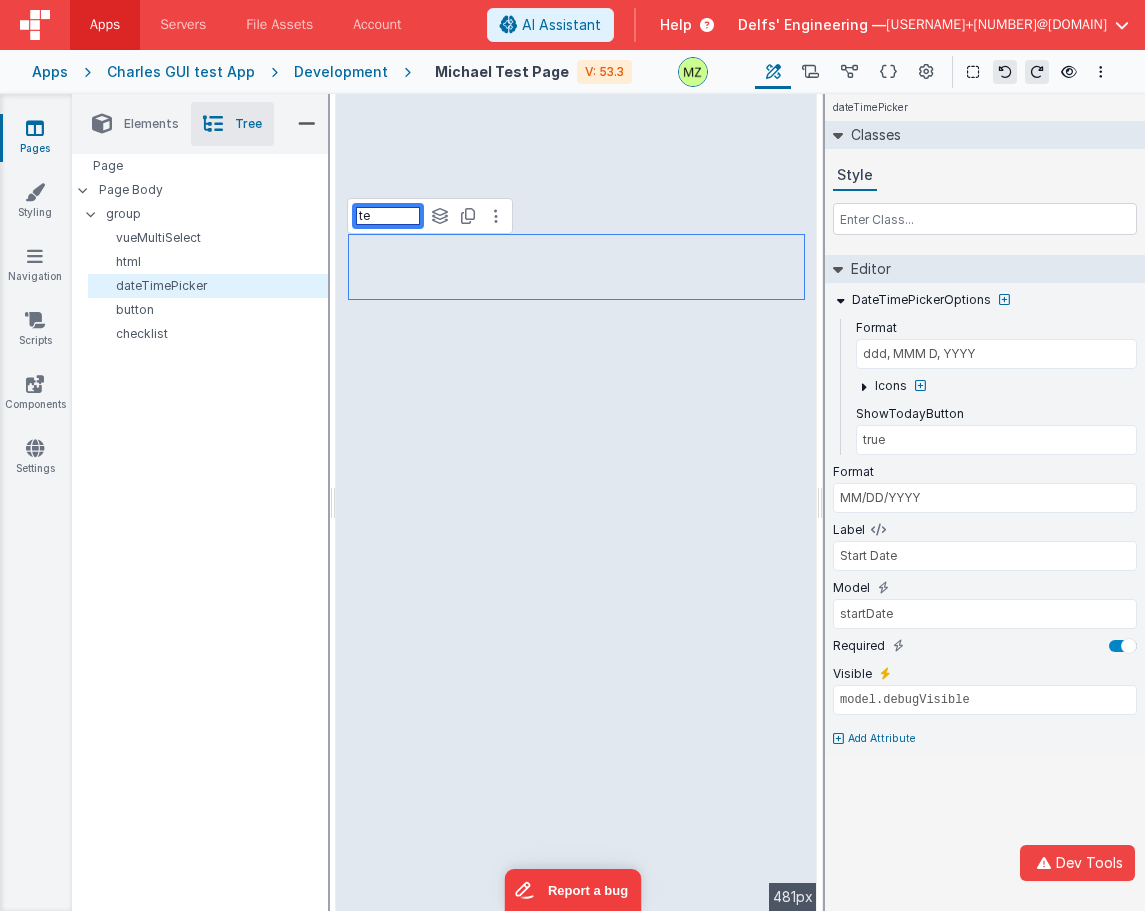 scroll, scrollTop: 0, scrollLeft: 0, axis: both 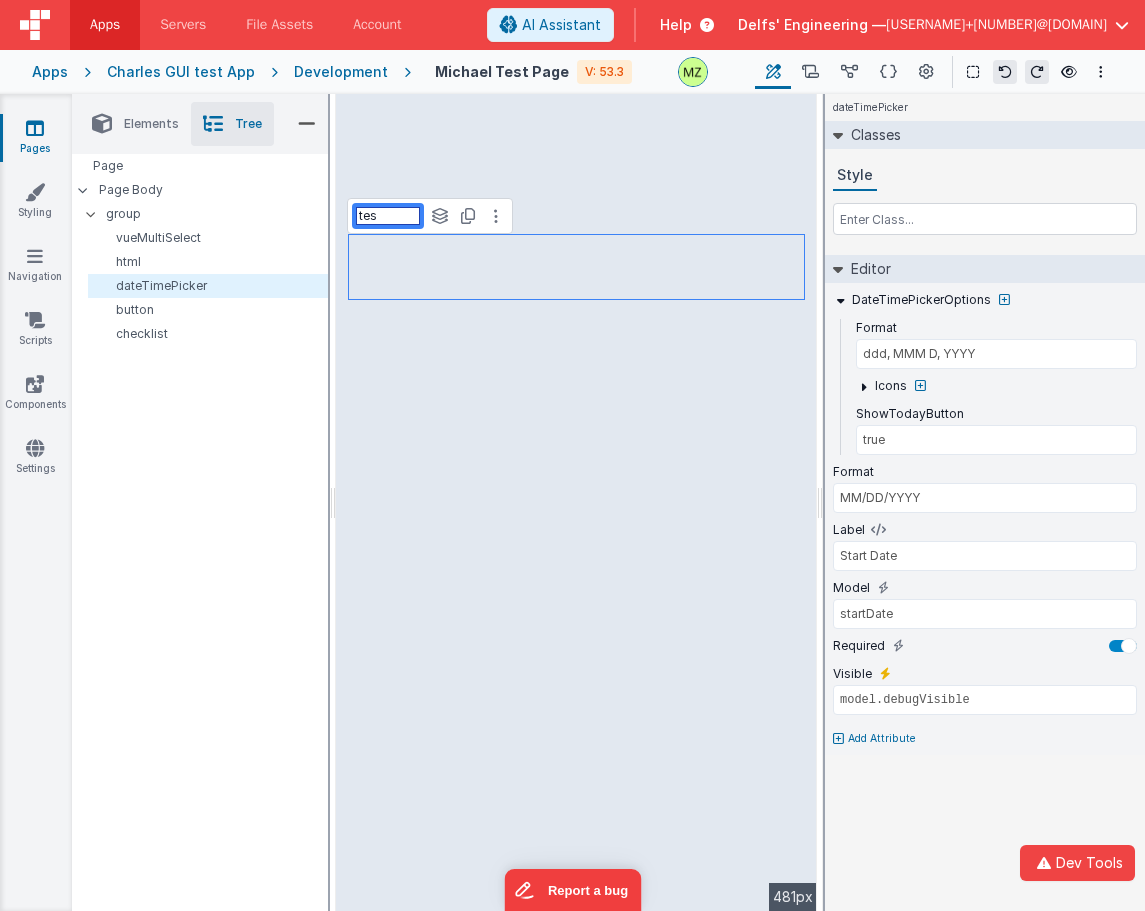 type on "test" 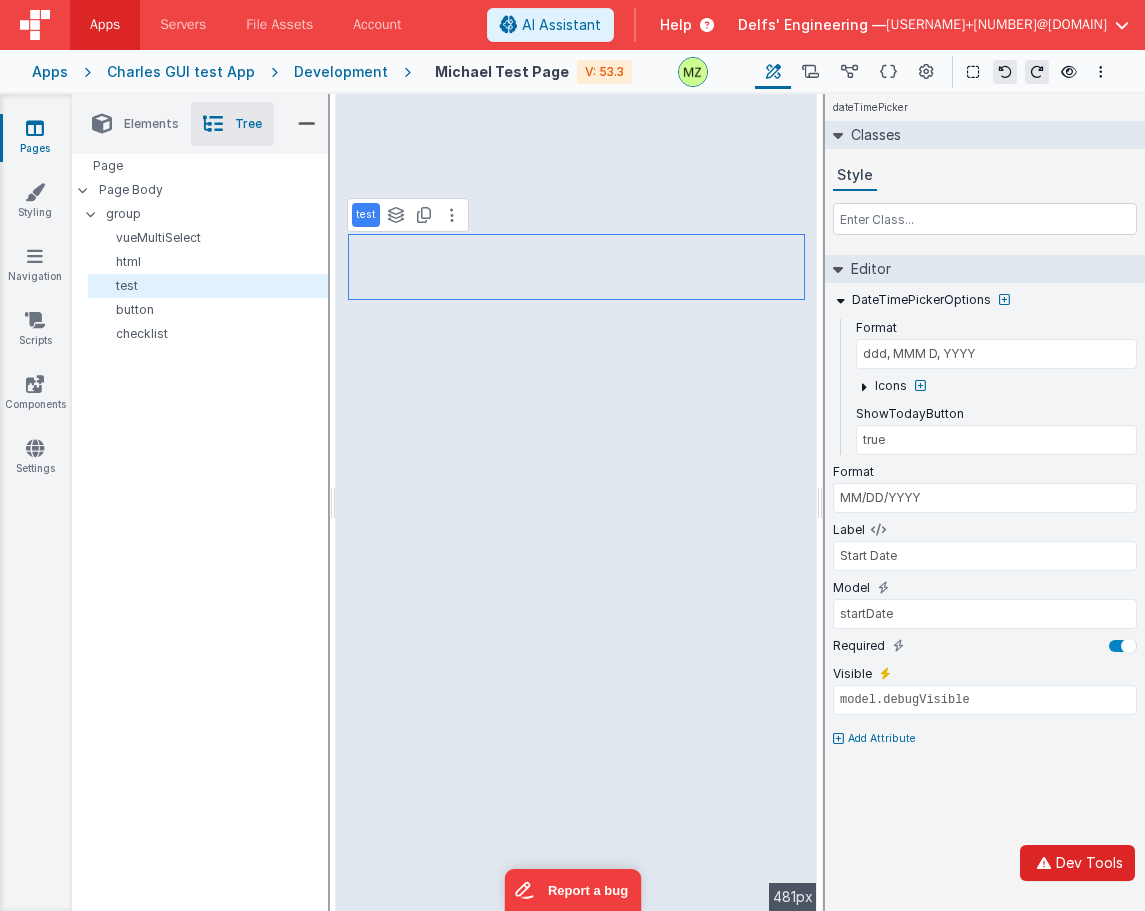 click on "Dev Tools" at bounding box center [1077, 863] 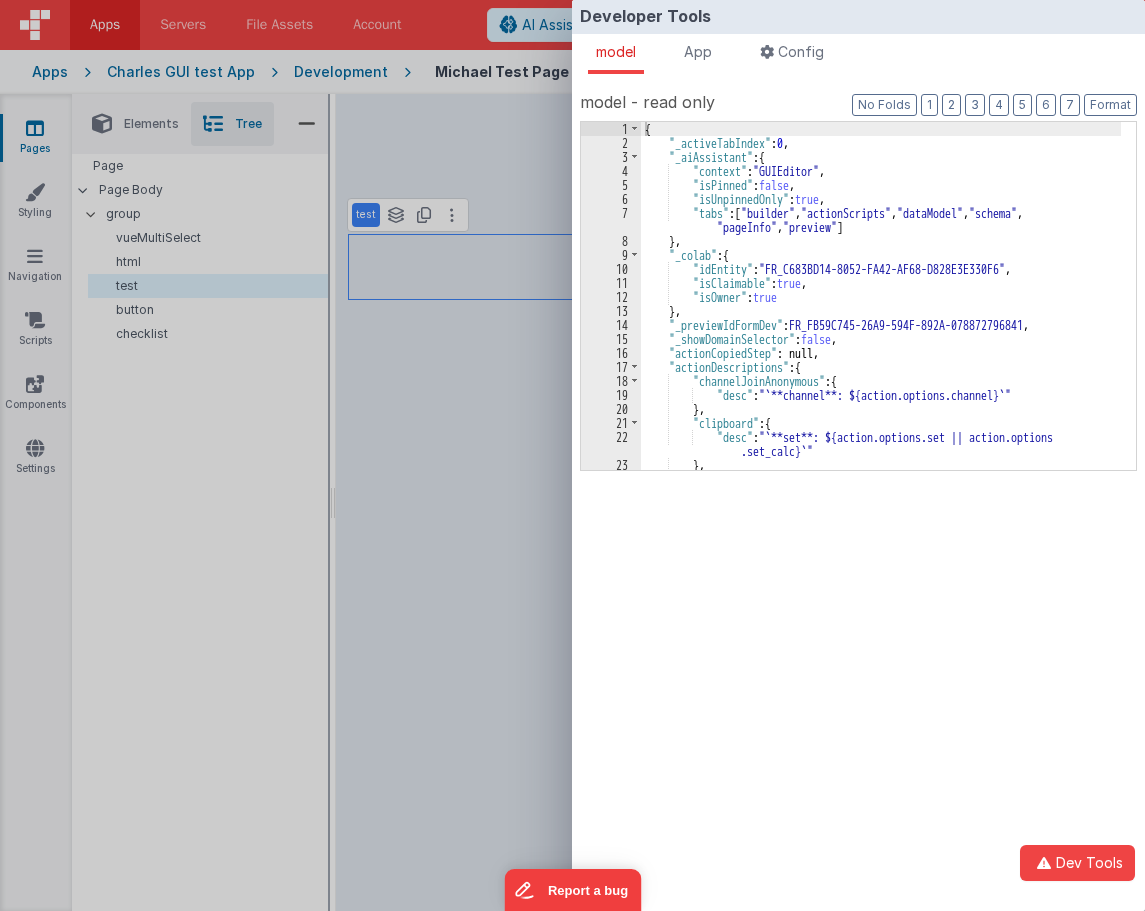 click on "{      "_activeTabIndex" :  0 ,      "_aiAssistant" :  {           "context" :  "GUIEditor" ,           "isPinned" :  false ,           "isUnpinnedOnly" :  true ,           "tabs" :  [ "builder" ,  "actionScripts" ,  "dataModel" ,  "schema" ,               "pageInfo" ,  "preview" ]      } ,      "_colab" :  {           "idEntity" :  "FR_C683BD14-8052-FA42-AF68-D828E3E330F6" ,           "isClaimable" :  true ,           "isOwner" :  true      } ,      "_previewIdFormDev" :  "FR_FB59C745-26A9-594F-892A-078872796841" ,      "_showDomainSelector" :  false ,      "actionCopiedStep" : null,      "actionDescriptions" :  {           "channelJoinAnonymous" :  {                "desc" :  "`**channel**: ${action.options.channel}`"           } ,           "clipboard" :  {                "desc" :  "`**set**: ${action.options.set || action.options                  .set_calc}`"           } ,           "cookie" :  {" at bounding box center (881, 310) 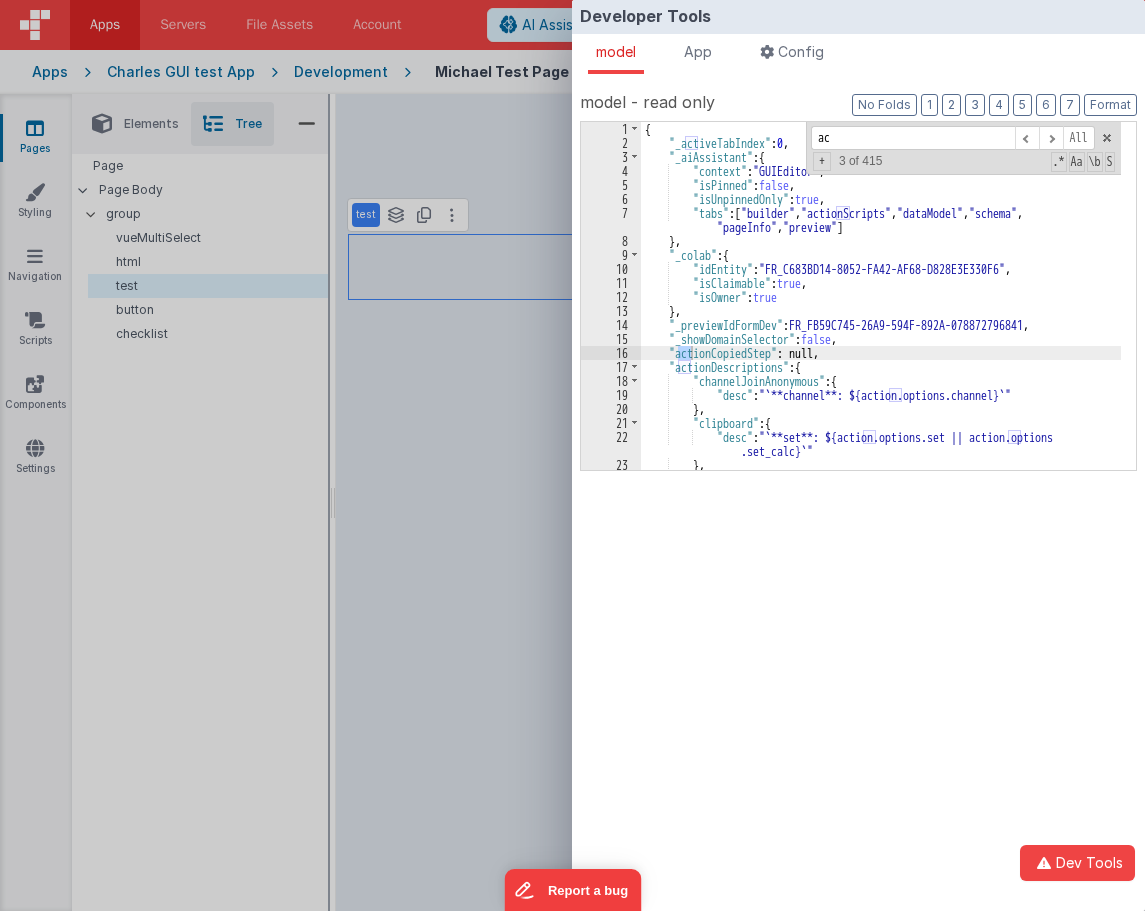 type on "a" 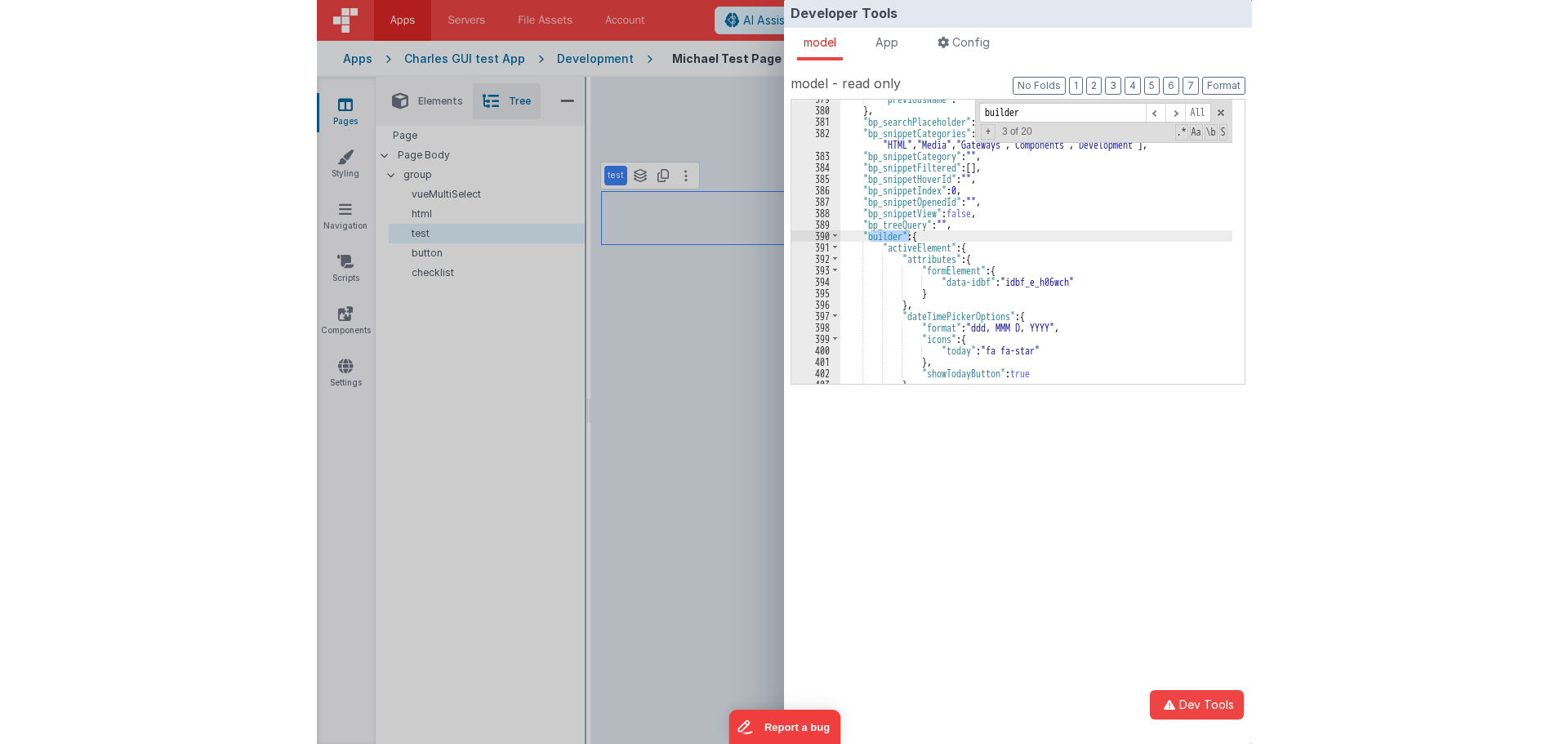 scroll, scrollTop: 2605, scrollLeft: 0, axis: vertical 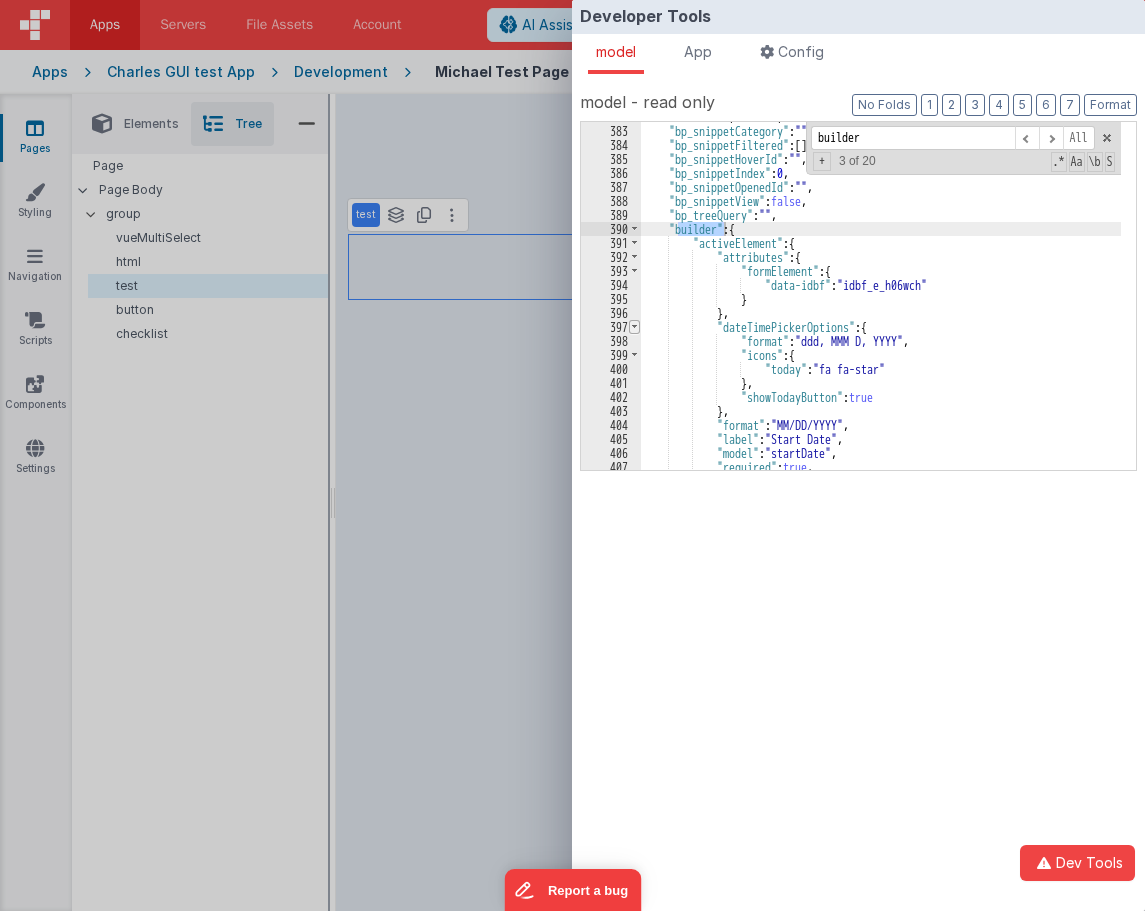 type on "builder" 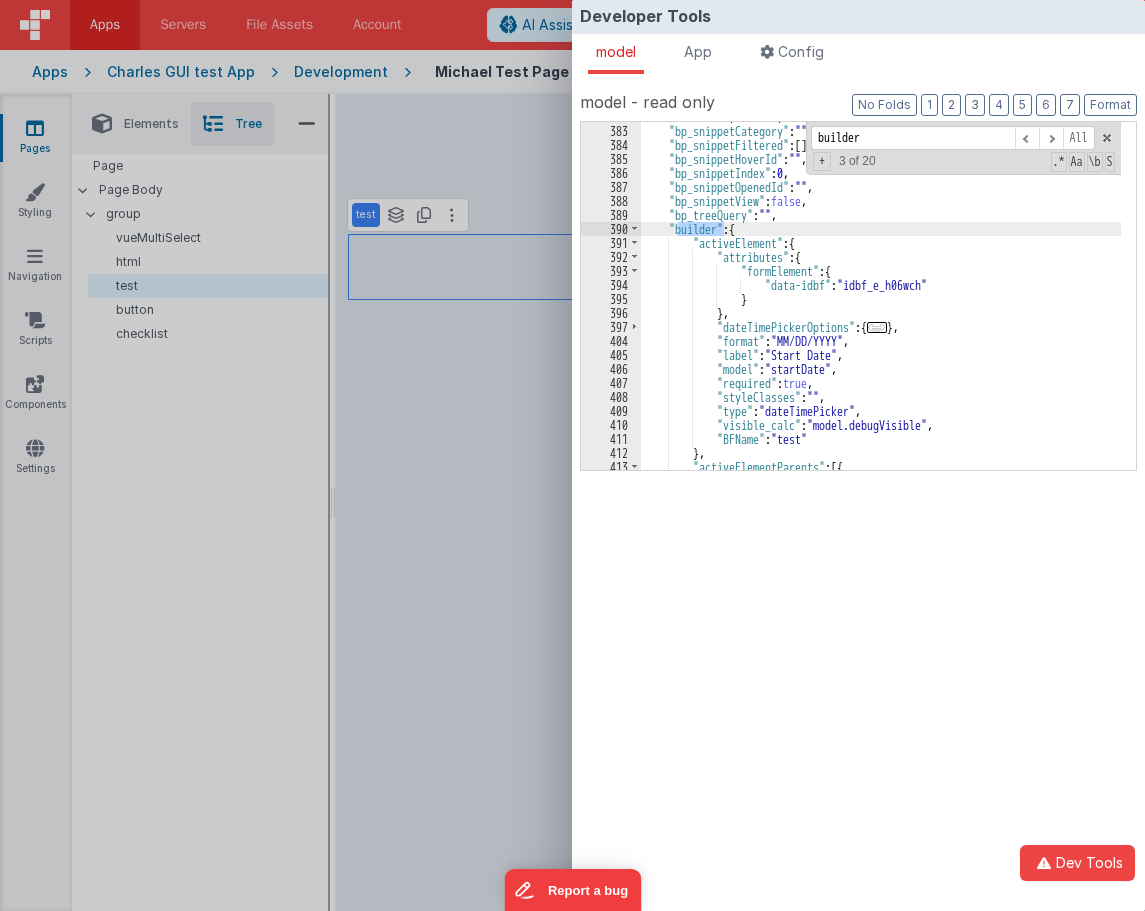 click on ""bp_snippetCategories" :  [ "Layout" ,  "Forms" ,  "Text" ,  "Buttons" ,           "HTML" ,  "Media" ,  "Gateways" ,  "Components" ,  "Development" ] ,      "bp_snippetCategory" :  "" ,      "bp_snippetFiltered" :  [ ] ,      "bp_snippetHoverId" :  "" ,      "bp_snippetIndex" :  0 ,      "bp_snippetOpenedId" :  "" ,      "bp_snippetView" :  false ,      "bp_treeQuery" :  "" ,      "builder" :  {           "activeElement" :  {                "attributes" :  {                     "formElement" :  {                          "data-idbf" :  "idbf_e_h06wch"                     }                } ,                "dateTimePickerOptions" :  { ... } ,                "format" :  "MM/DD/YYYY" ,                "label" :  "Start Date" ,                "model" :  "startDate" ,                "required" :  true ,                "styleClasses" :  "" ,                "type" :  "dateTimePicker" ,                "visible_calc" :  "model.debugVisible" ,                "BFName" :  "test"           } ,           :  [{" at bounding box center [881, 291] 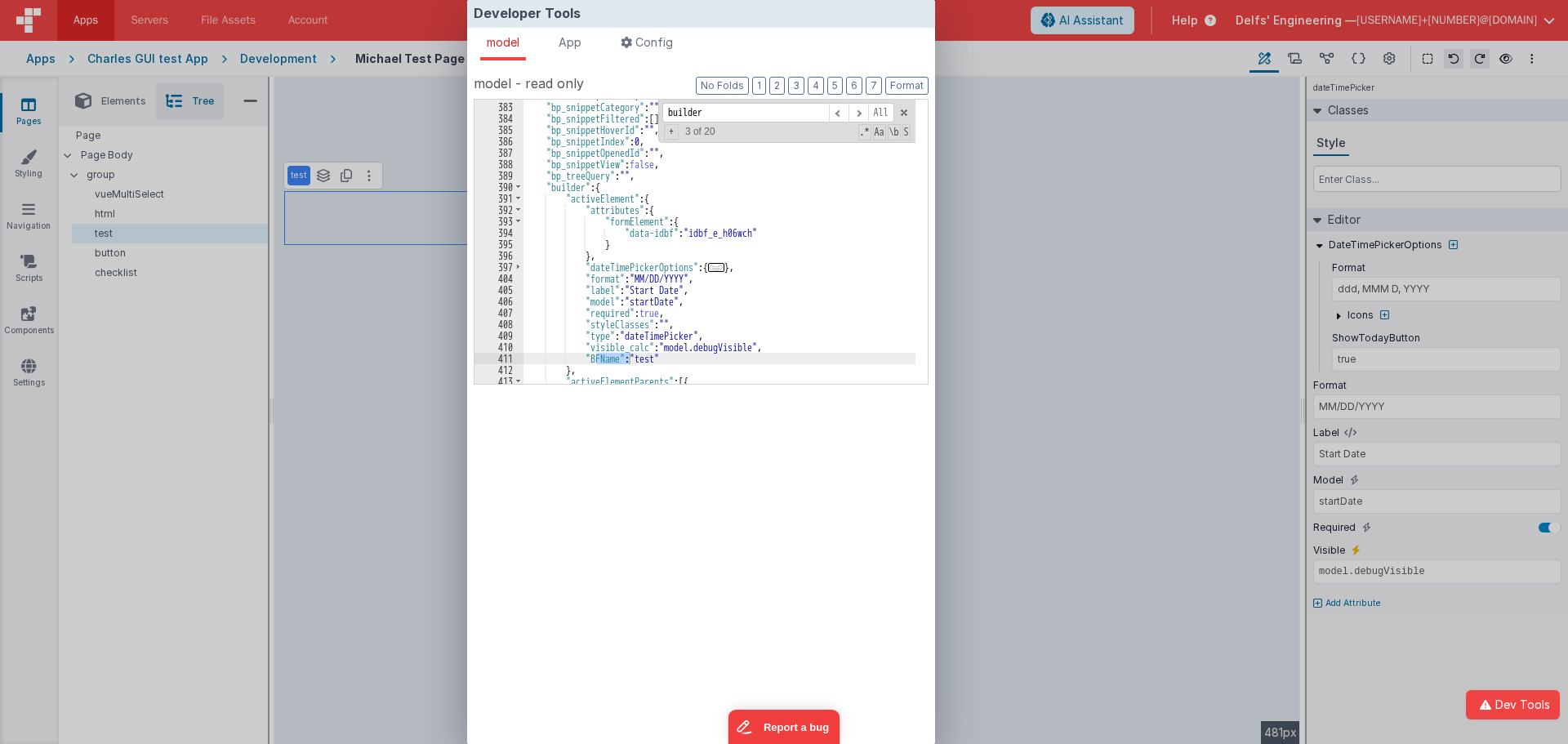 scroll, scrollTop: 3116, scrollLeft: 0, axis: vertical 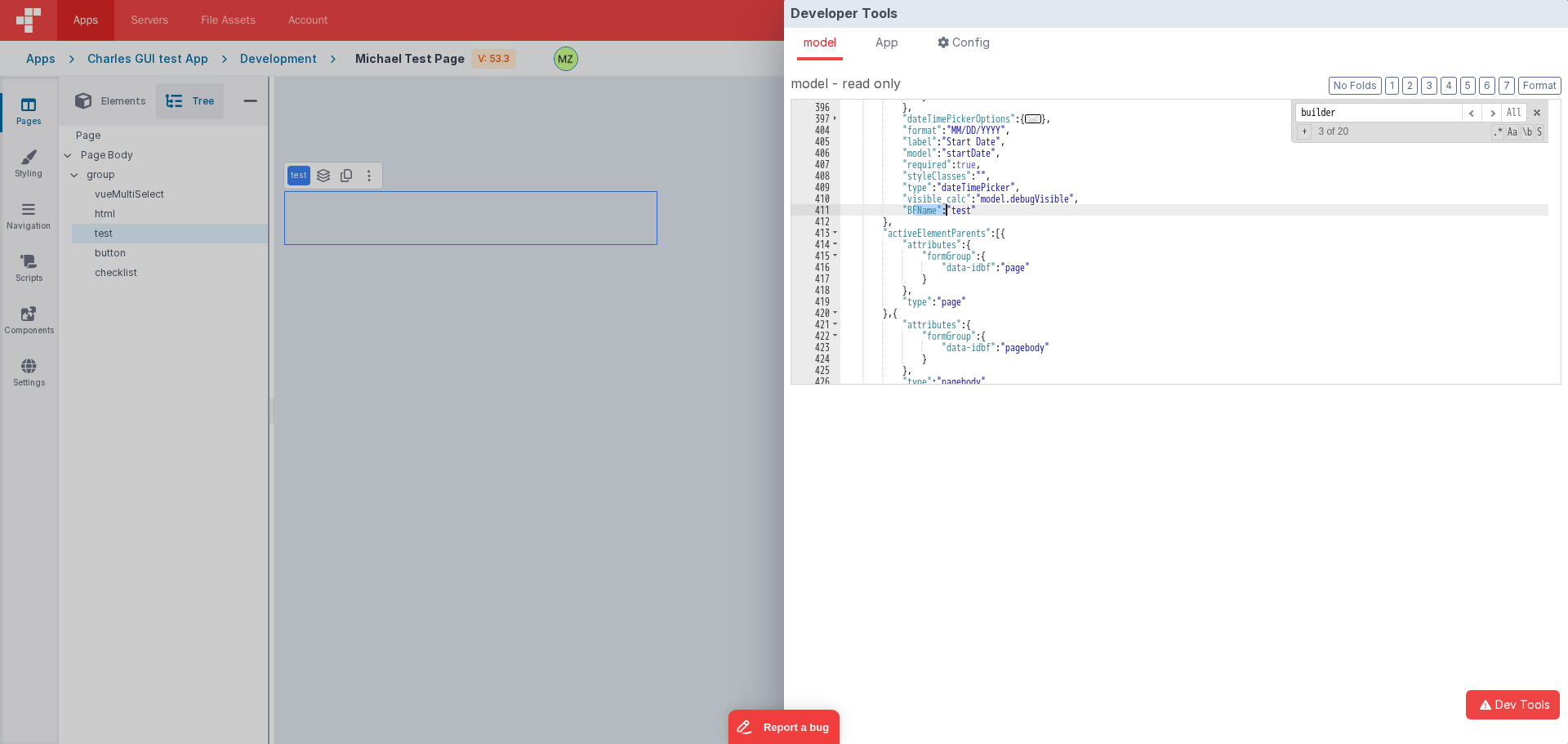 click on "Developer Tools
model
App
Params
Log (3)
Misc
Windows
Config
model - read only Format
7
6
5
4
3
2
1
No Folds
395 396 397 404 405 406 407 408 409 410 411 412 413 414 415 416 417 418 419 420 421 422 423 424 425 426 427                     }                } ,                "dateTimePickerOptions" :  { ... } ,                "format" :  "MM/DD/YYYY" ,                "label" :  "Start Date" ,                "model" :  "startDate" ,                :  true" at bounding box center [784, 372] 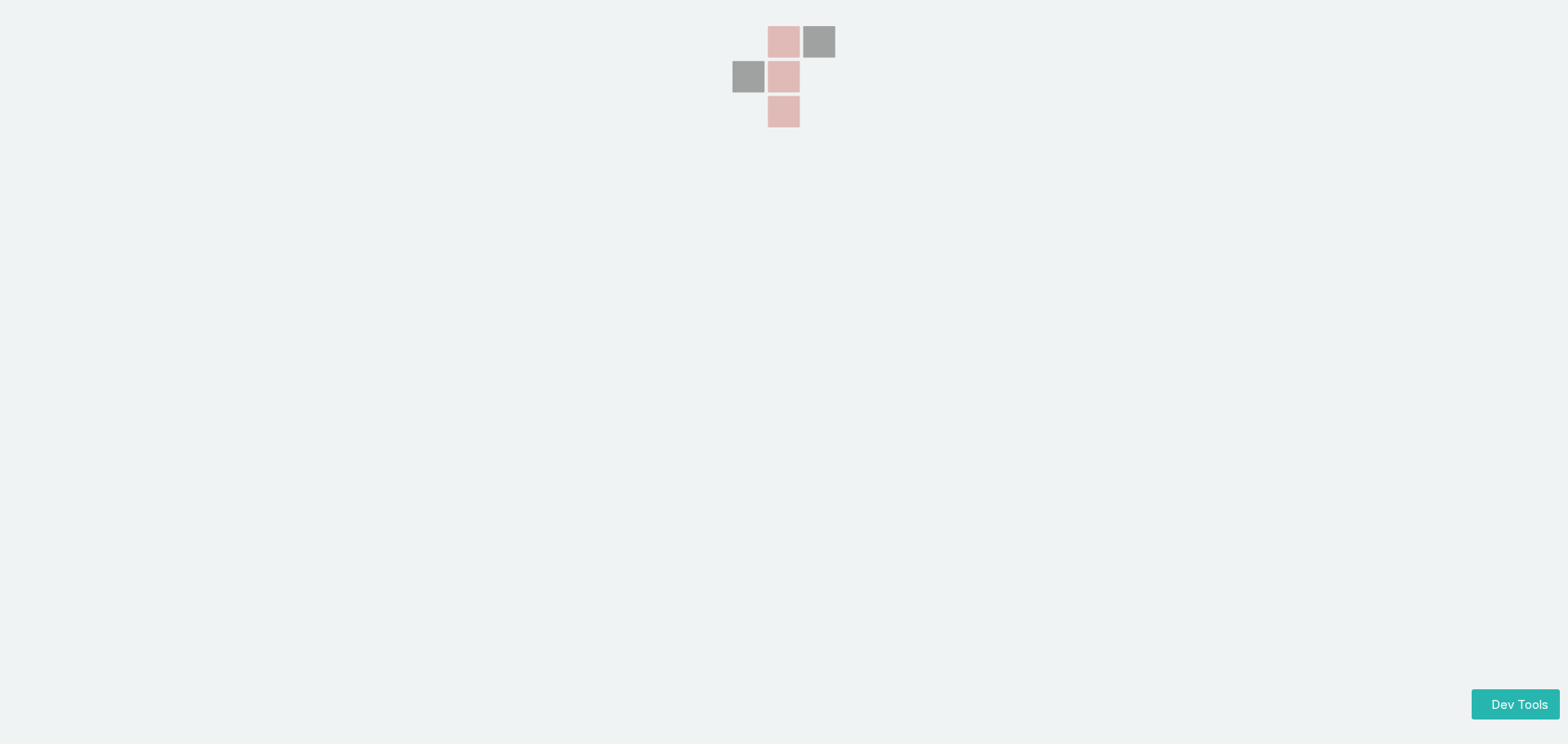 scroll, scrollTop: 0, scrollLeft: 0, axis: both 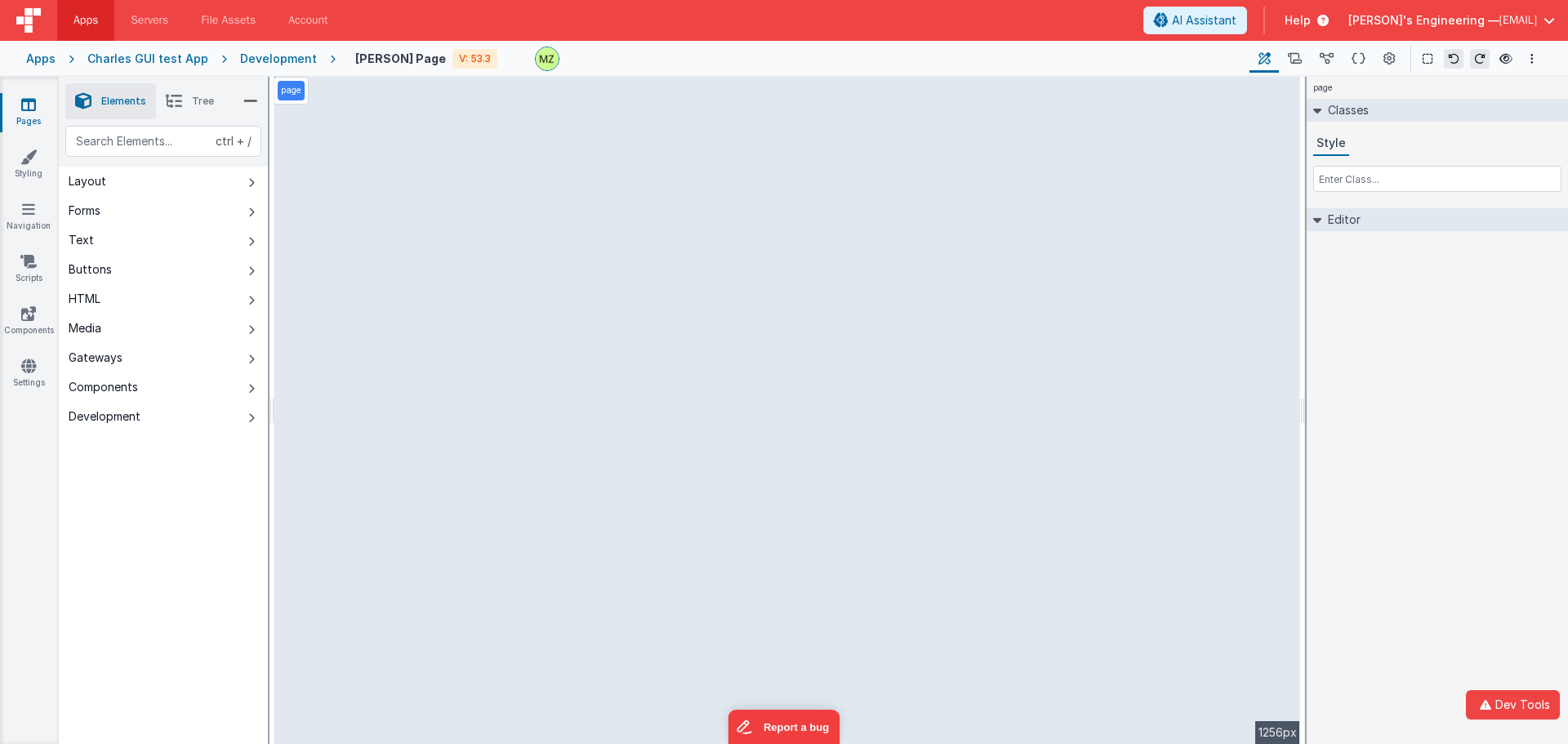 click on "Tree" at bounding box center [203, 101] 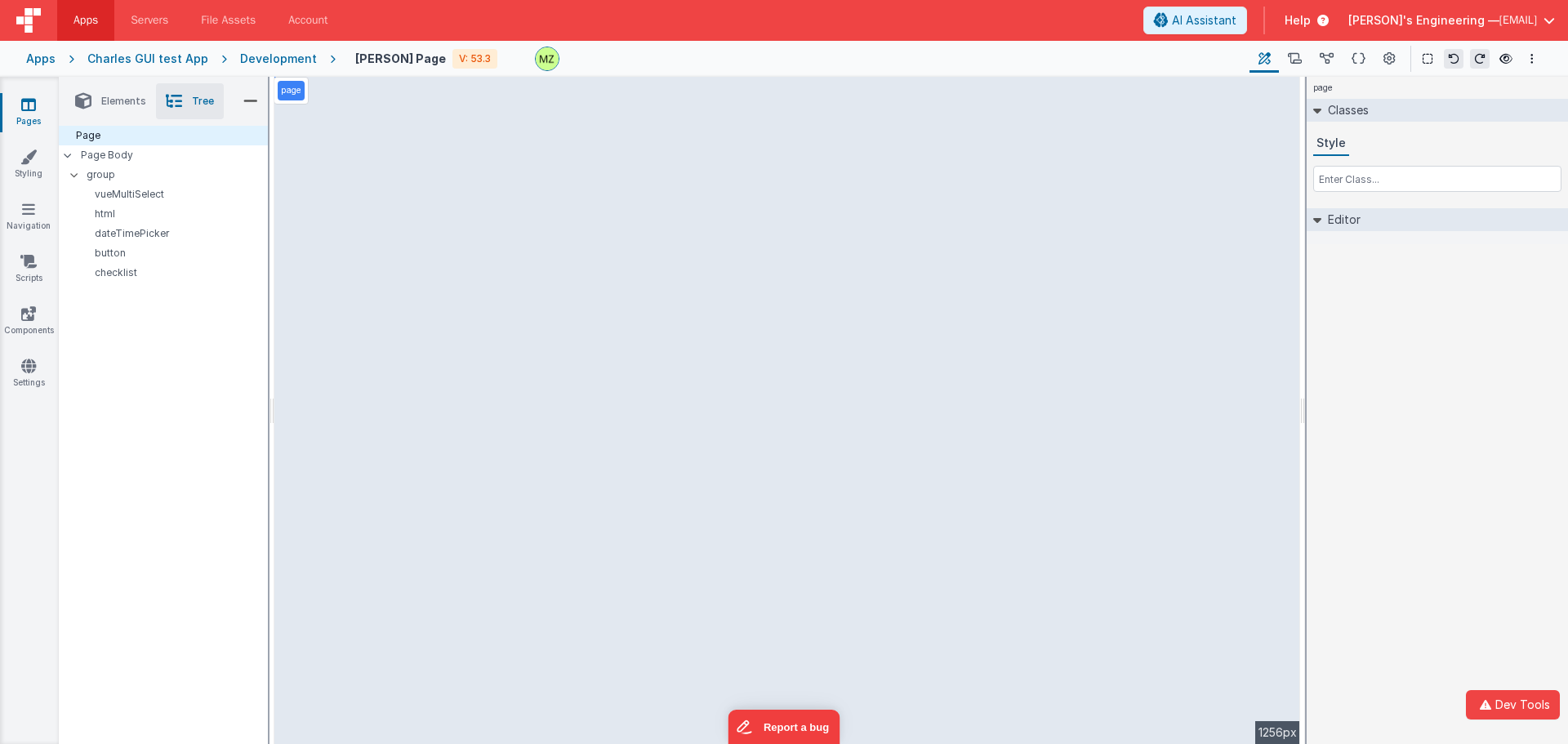 click on "page   Classes   Style             Editor
DEV: Focus
DEV: builderToggleConditionalCSS
DEV: Remove DND
DEV: updateSchema F
DEV: convertToVFG3" at bounding box center [1437, 410] 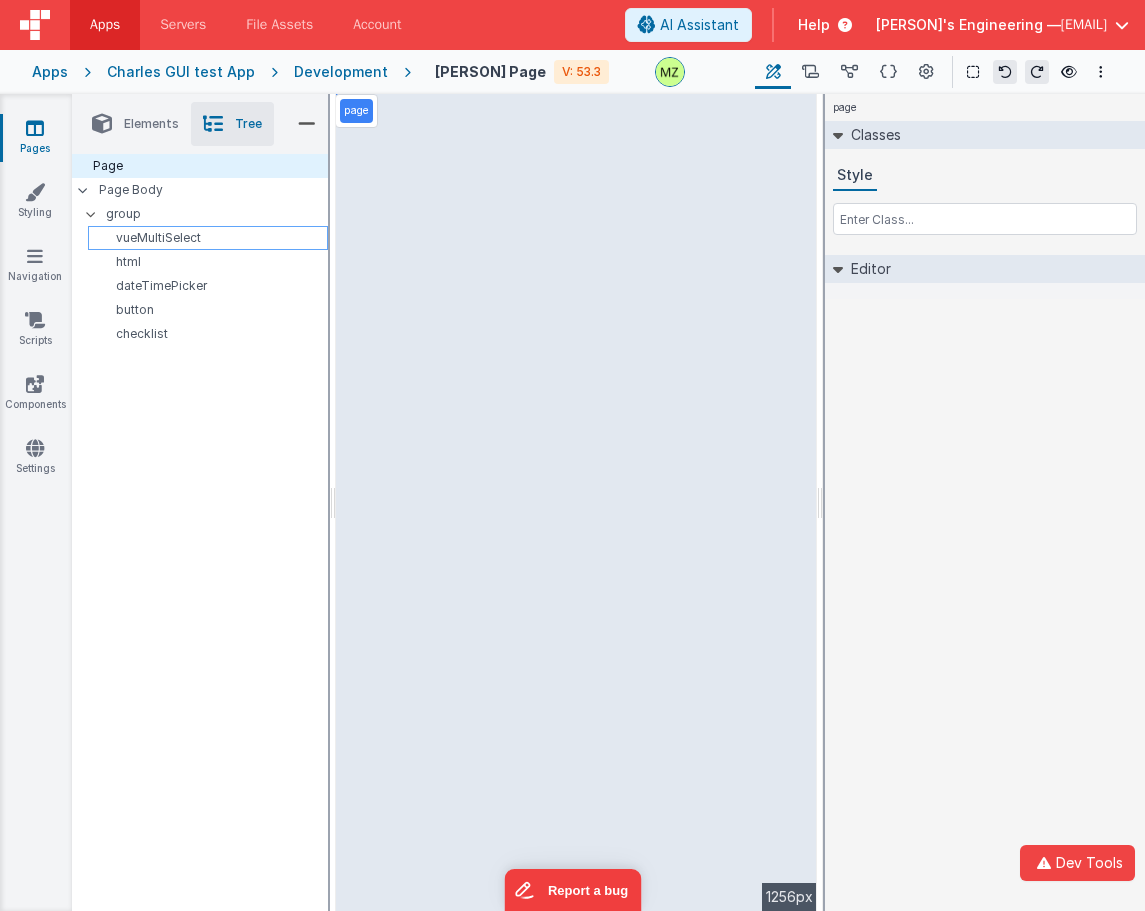 click on "vueMultiSelect" at bounding box center (211, 238) 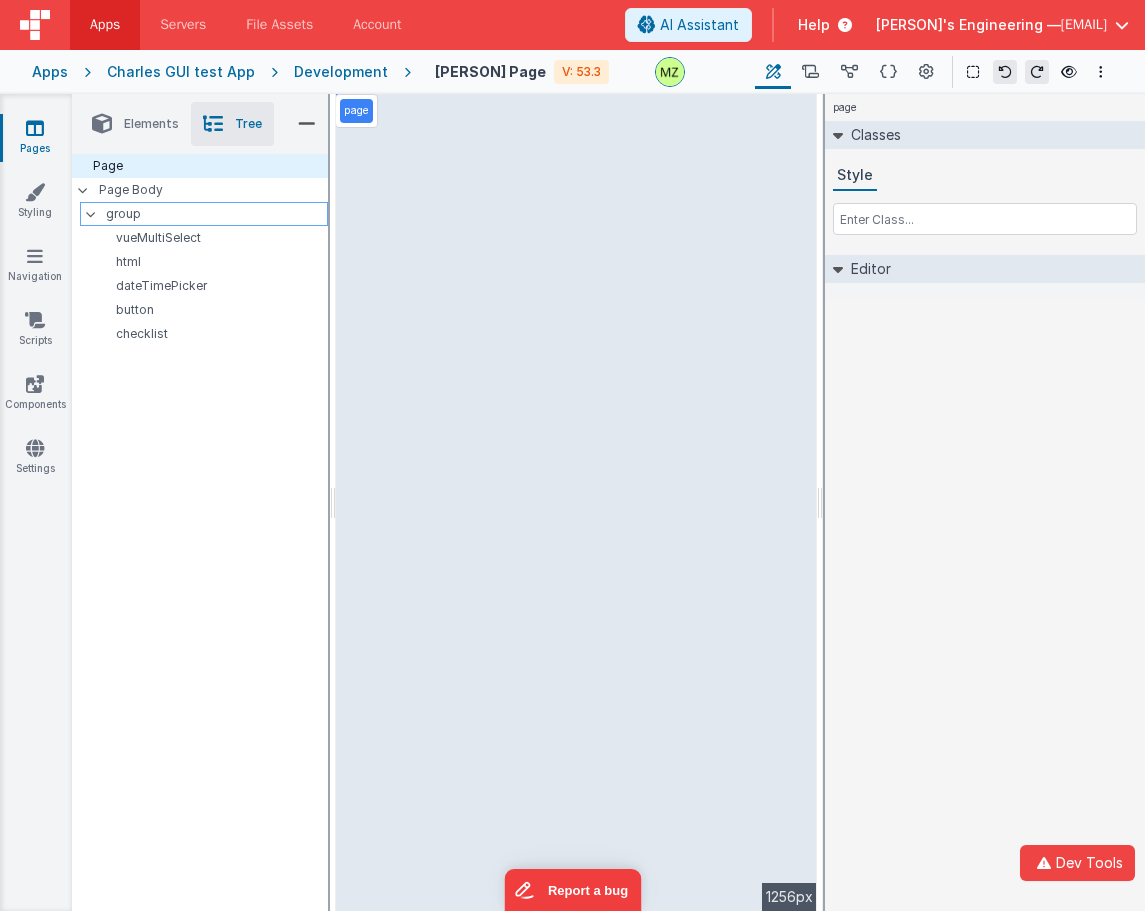 select on "required" 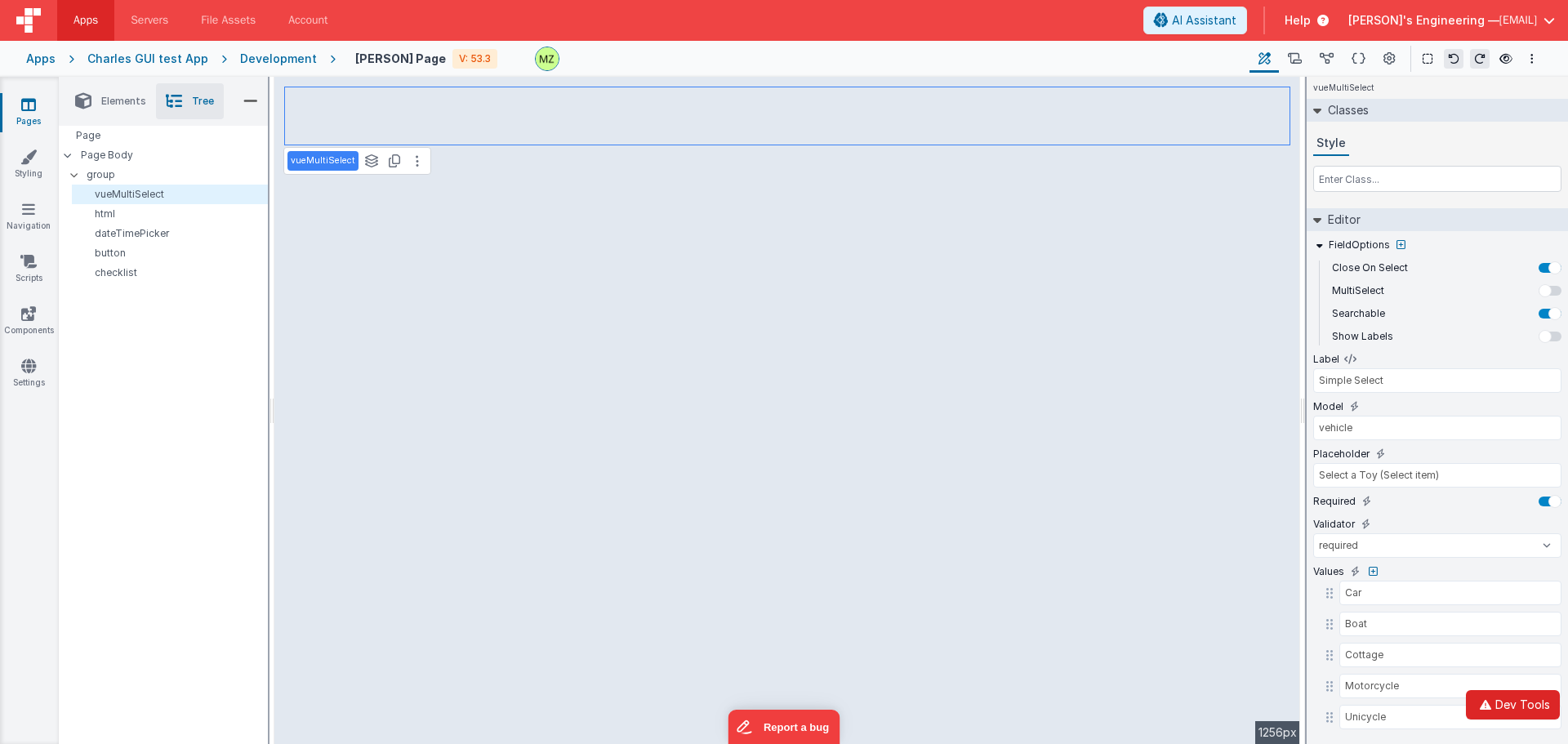click on "Dev Tools" at bounding box center (1512, 705) 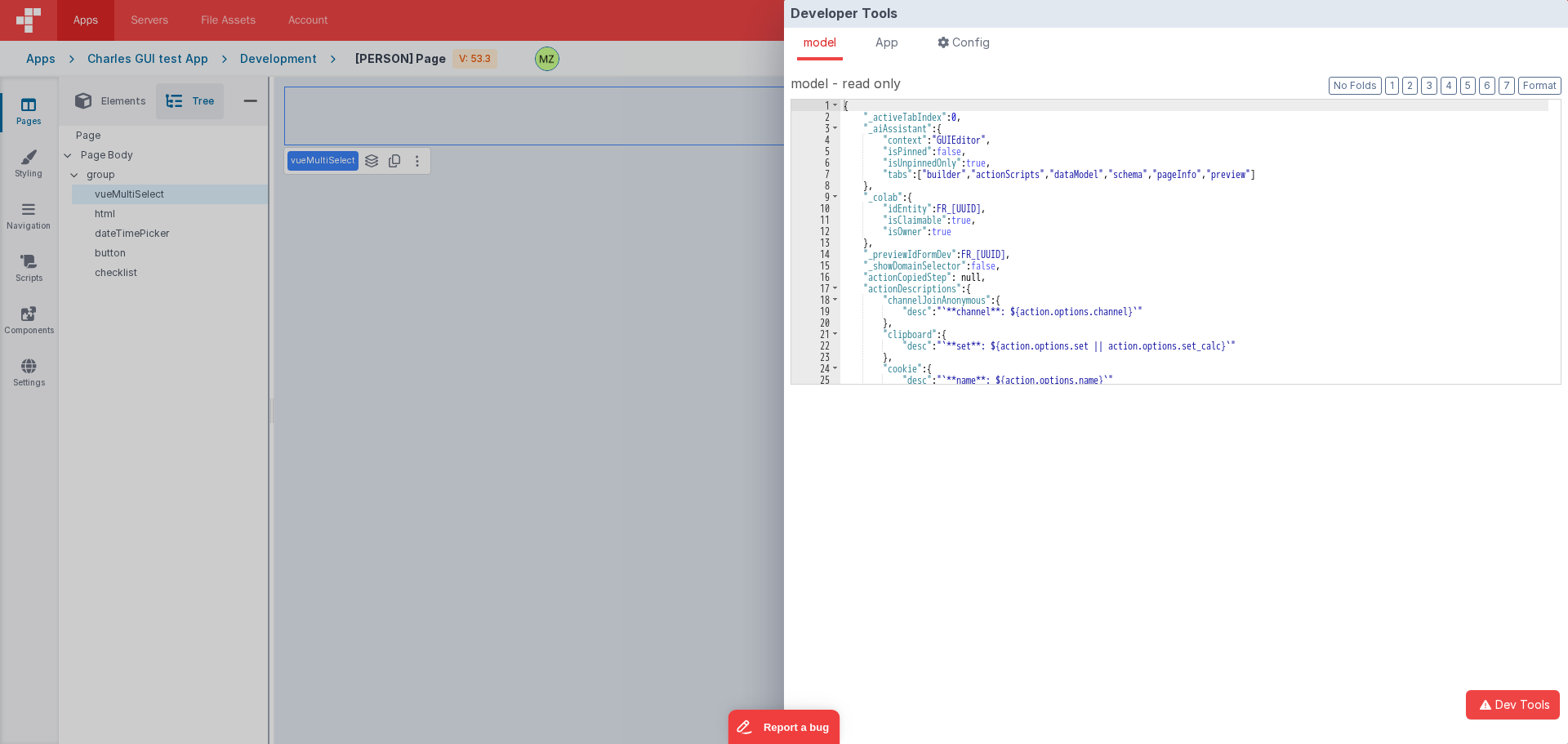 click on "{      "_activeTabIndex" :  0 ,      "_aiAssistant" :  {           "context" :  "GUIEditor" ,           "isPinned" :  false ,           "isUnpinnedOnly" :  true ,           "tabs" :  [ "builder" ,  "actionScripts" ,  "dataModel" ,  "schema" ,  "pageInfo" ,  "preview" ]      } ,      "_colab" :  {           "idEntity" :  "FR_C683BD14-8052-FA42-AF68-D828E3E330F6" ,           "isClaimable" :  true ,           "isOwner" :  true      } ,      "_previewIdFormDev" :  "FR_FB59C745-26A9-594F-892A-078872796841" ,      "_showDomainSelector" :  false ,      "actionCopiedStep" : null,      "actionDescriptions" :  {           "channelJoinAnonymous" :  {                "desc" :  "`**channel**: ${action.options.channel}`"           } ,           "clipboard" :  {                "desc" :  "`**set**: ${action.options.set || action.options.set_calc}`"           } ,           "cookie" :  {                "desc" :  "`**name**: ${action.options.name}`"           } ," at bounding box center (1194, 253) 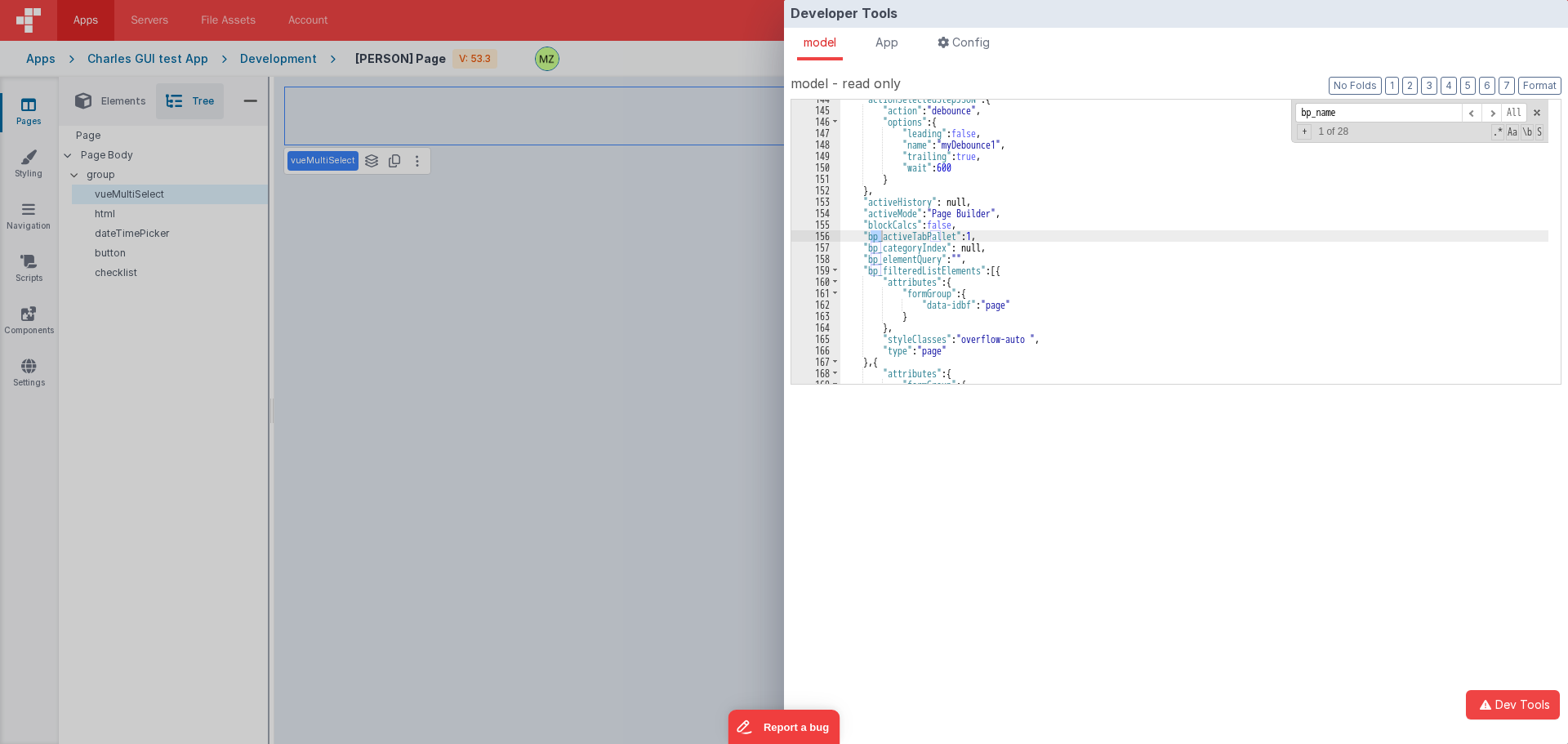 scroll, scrollTop: 2852, scrollLeft: 0, axis: vertical 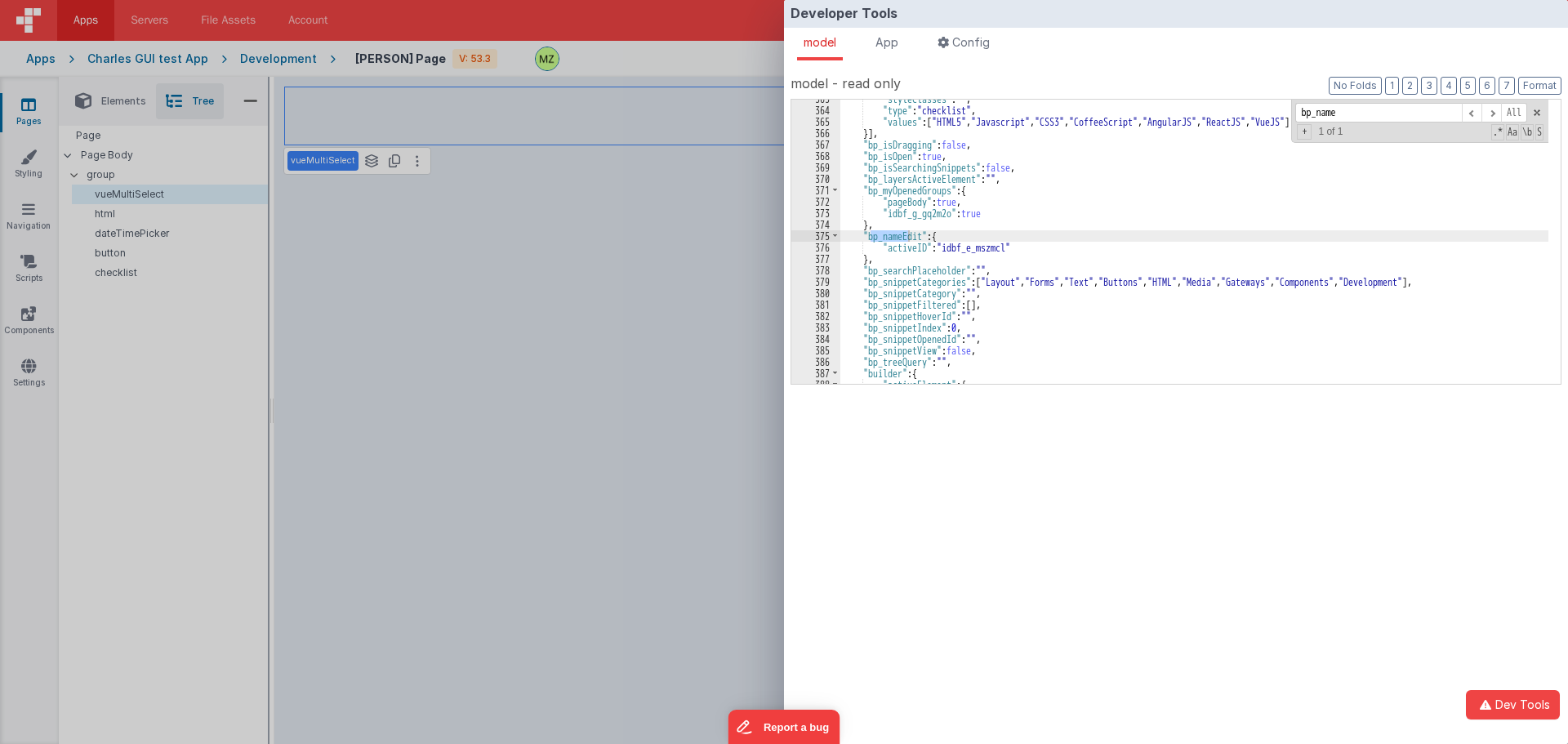 type on "bp_name" 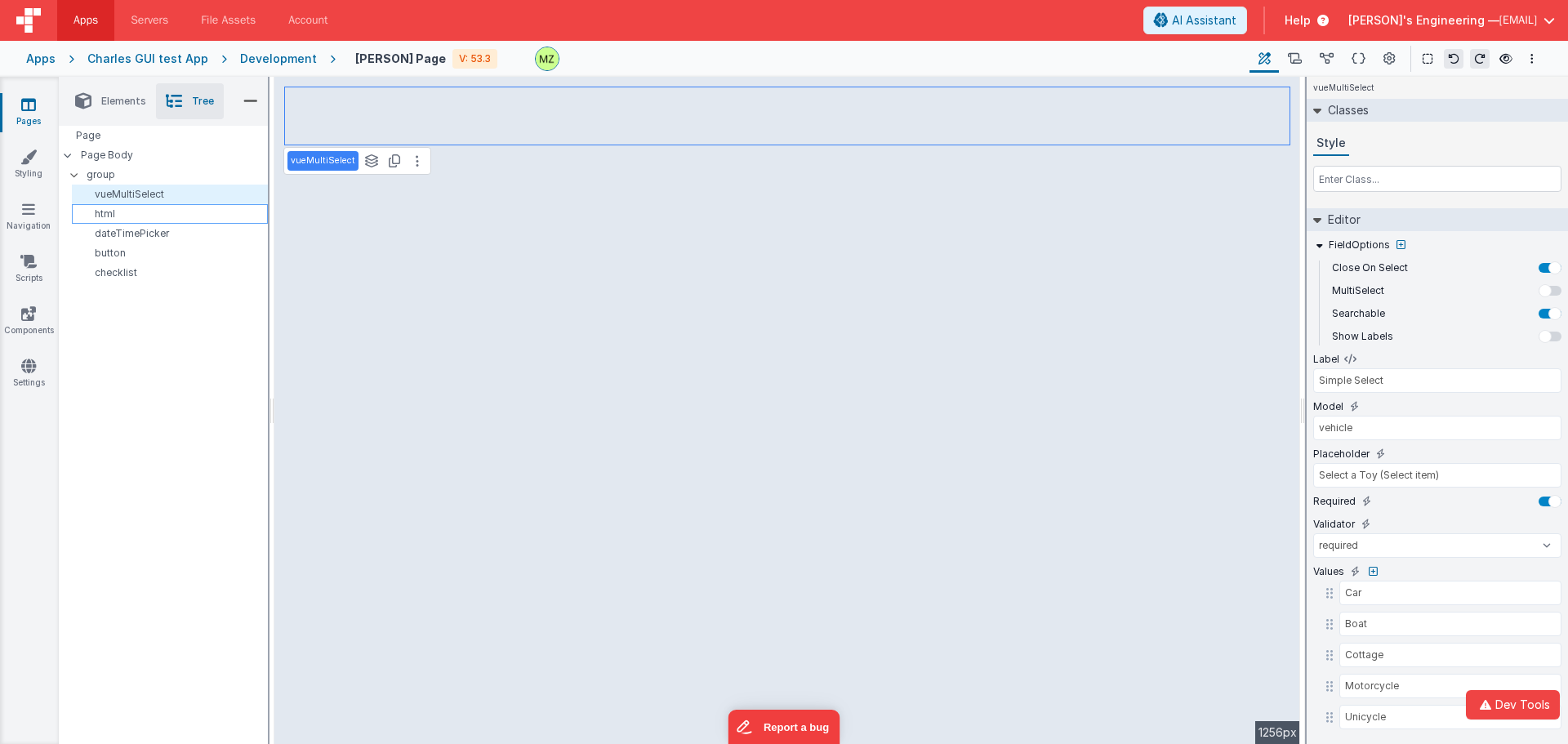 click on "html" at bounding box center (172, 214) 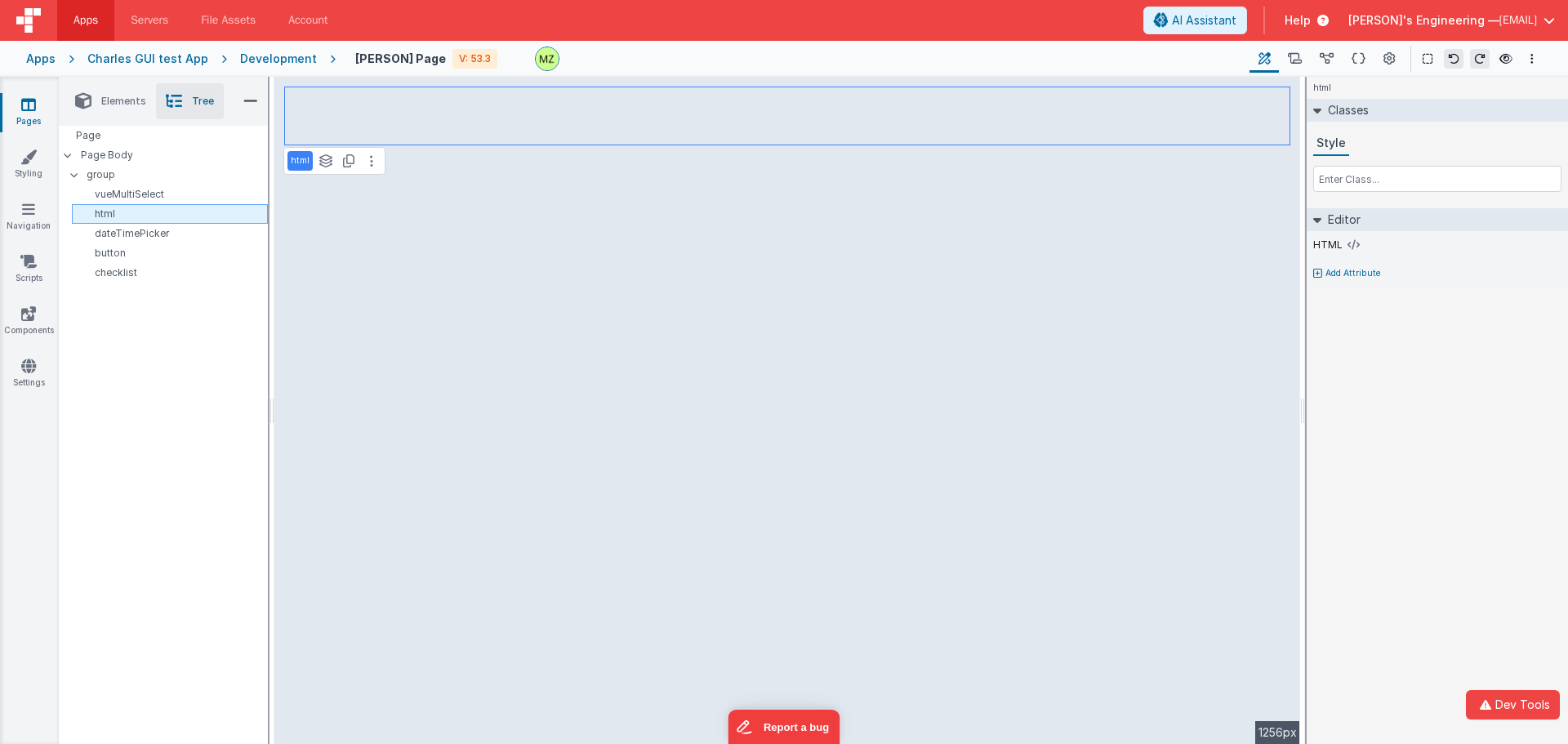 click on "html" at bounding box center [172, 214] 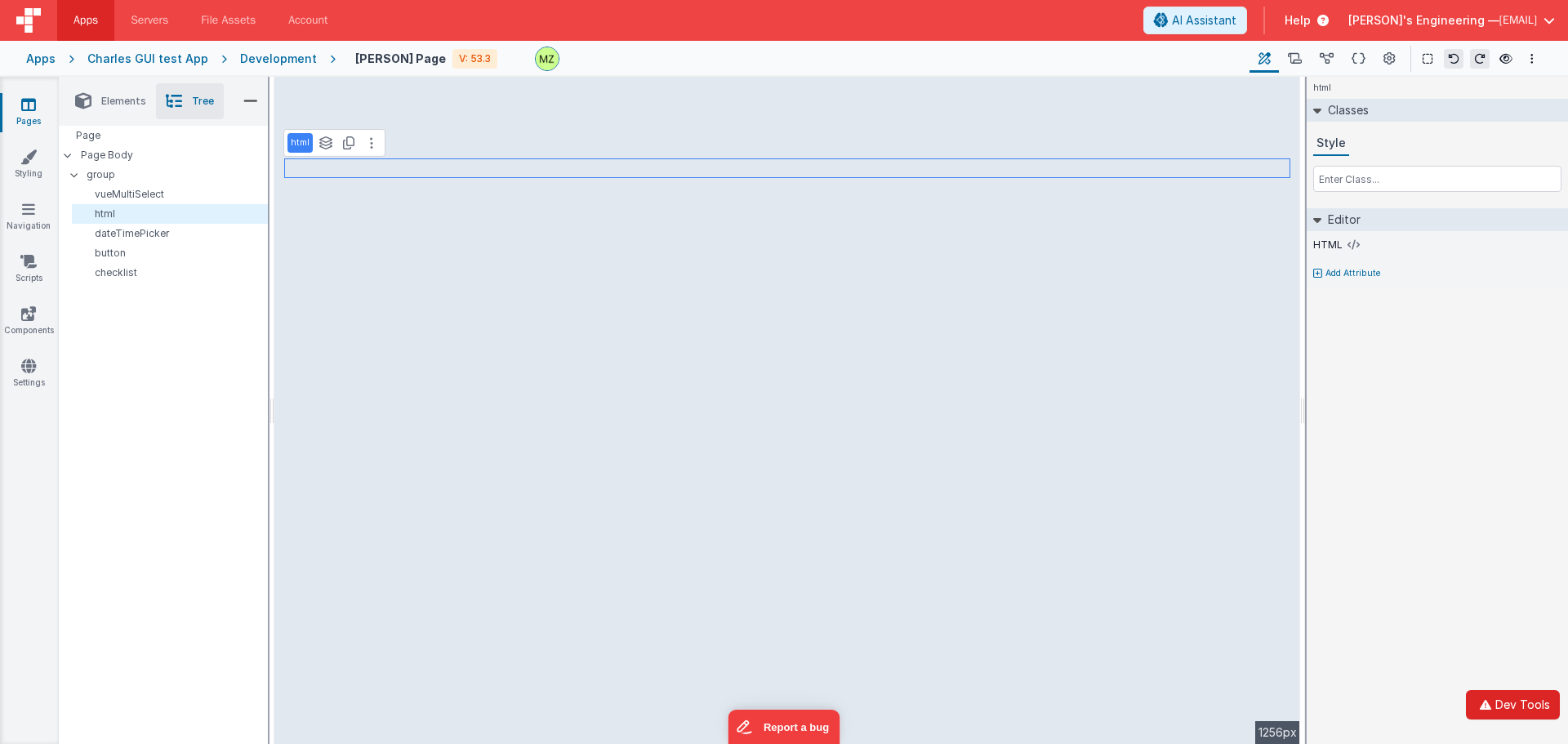 click on "Dev Tools" at bounding box center [1512, 705] 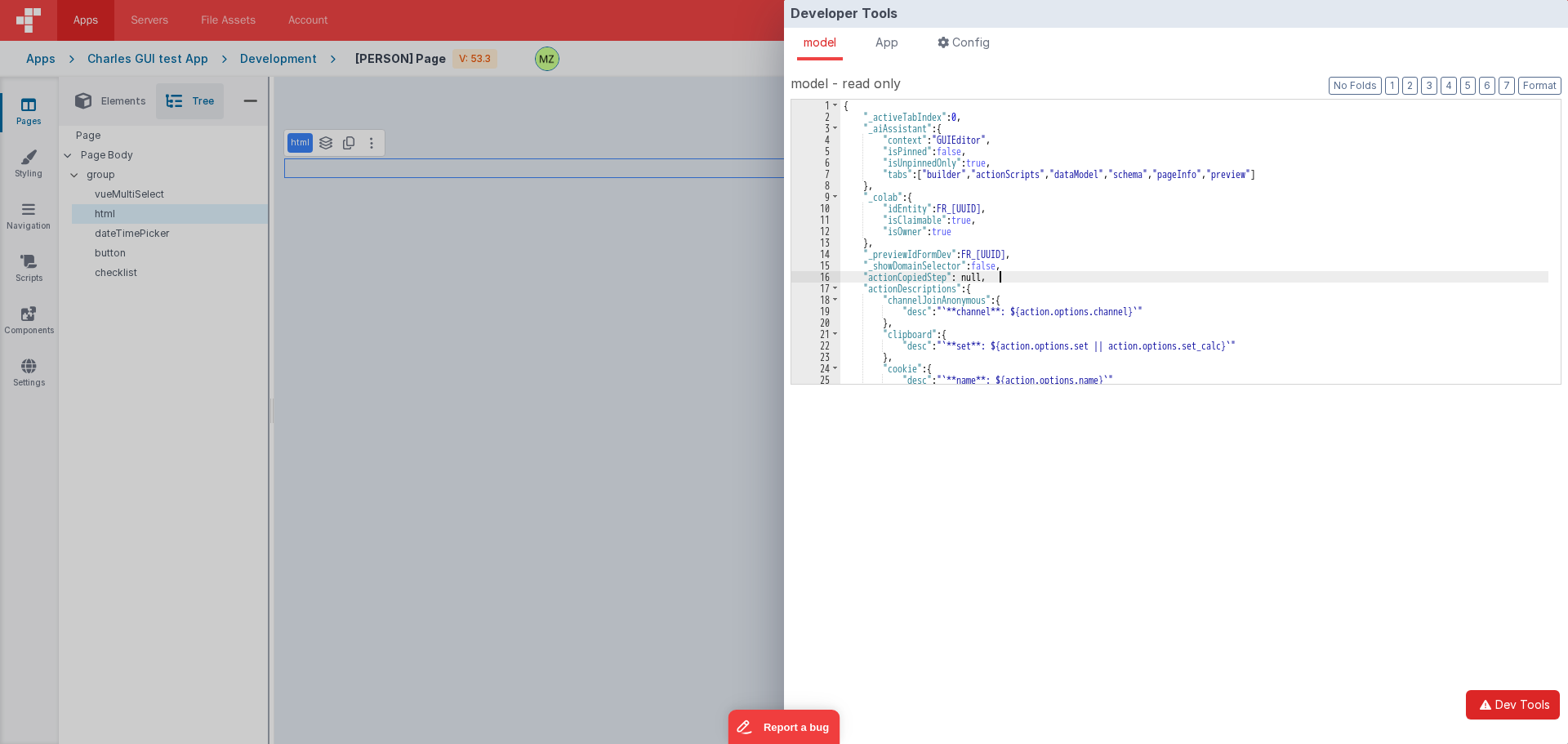 click on "{      "_activeTabIndex" :  0 ,      "_aiAssistant" :  {           "context" :  "GUIEditor" ,           "isPinned" :  false ,           "isUnpinnedOnly" :  true ,           "tabs" :  [ "builder" ,  "actionScripts" ,  "dataModel" ,  "schema" ,  "pageInfo" ,  "preview" ]      } ,      "_colab" :  {           "idEntity" :  "FR_C683BD14-8052-FA42-AF68-D828E3E330F6" ,           "isClaimable" :  true ,           "isOwner" :  true      } ,      "_previewIdFormDev" :  "FR_FB59C745-26A9-594F-892A-078872796841" ,      "_showDomainSelector" :  false ,      "actionCopiedStep" : null,      "actionDescriptions" :  {           "channelJoinAnonymous" :  {                "desc" :  "`**channel**: ${action.options.channel}`"           } ,           "clipboard" :  {                "desc" :  "`**set**: ${action.options.set || action.options.set_calc}`"           } ,           "cookie" :  {                "desc" :  "`**name**: ${action.options.name}`"           } ," at bounding box center [1194, 253] 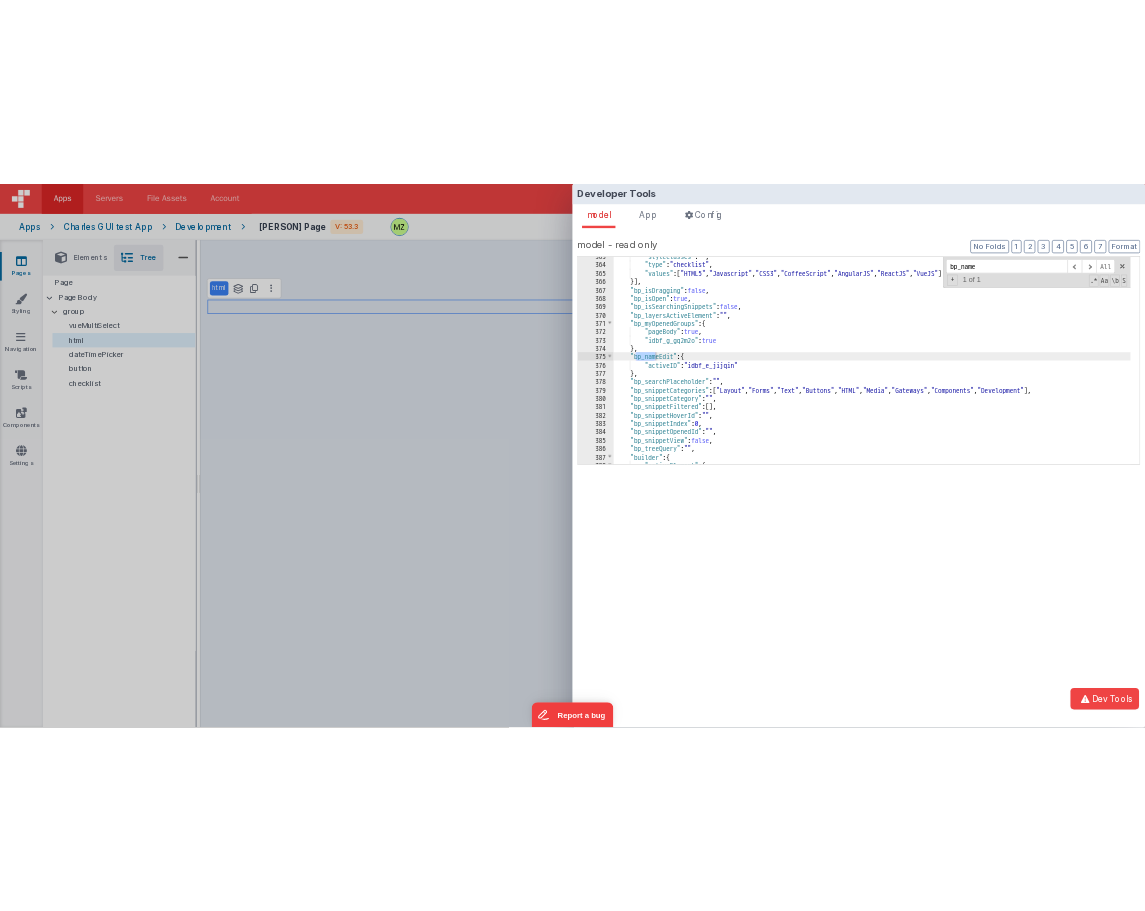 scroll, scrollTop: 3653, scrollLeft: 0, axis: vertical 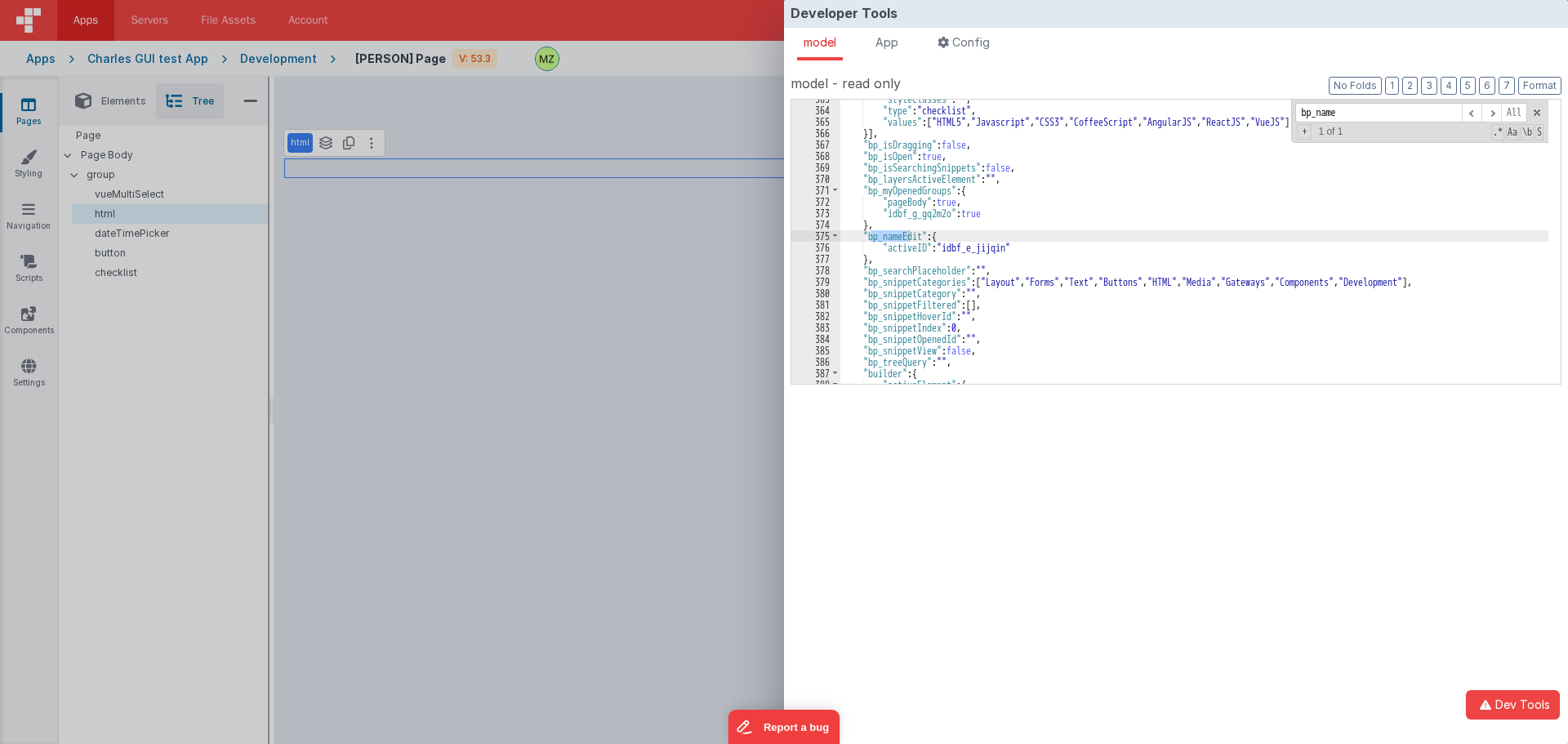 type on "bp_name" 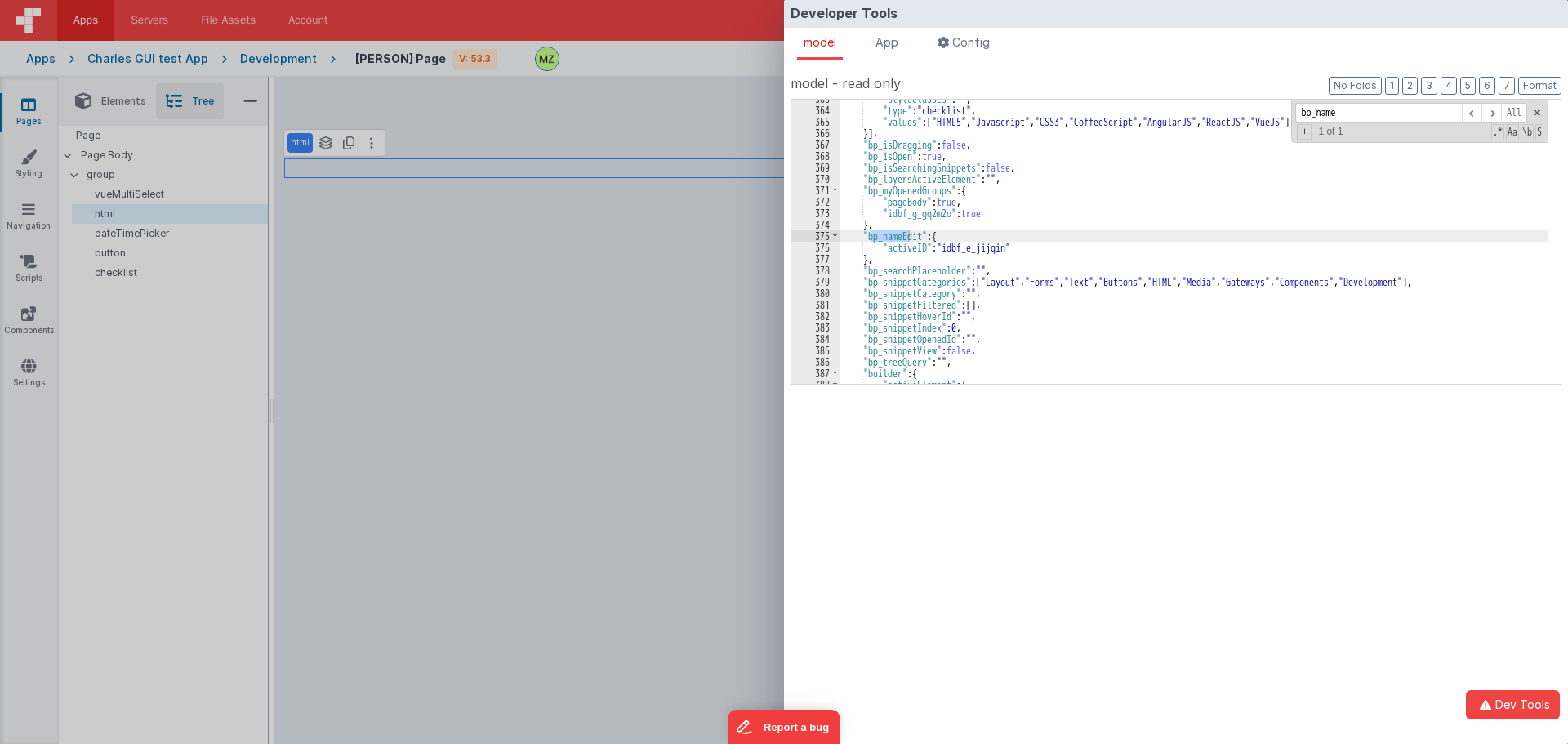 click on "Developer Tools
model
App
Params
Log (3)
Misc
Windows
Config
model - read only Format
7
6
5
4
3
2
1
No Folds
363 364 365 366 367 368 369 370 371 372 373 374 375 376 377 378 379 380 381 382 383 384 385 386 387 388 389           "styleClasses" :  "" ,           "type" :  "checklist" ,           "values" :  [ "HTML5" ,  "Javascript" ,  "CSS3" ,  "CoffeeScript" ,  "AngularJS" ,  "ReactJS" ,  "VueJS" ]      }] ,      "bp_isDragging" :  false ,      :  true" at bounding box center [784, 372] 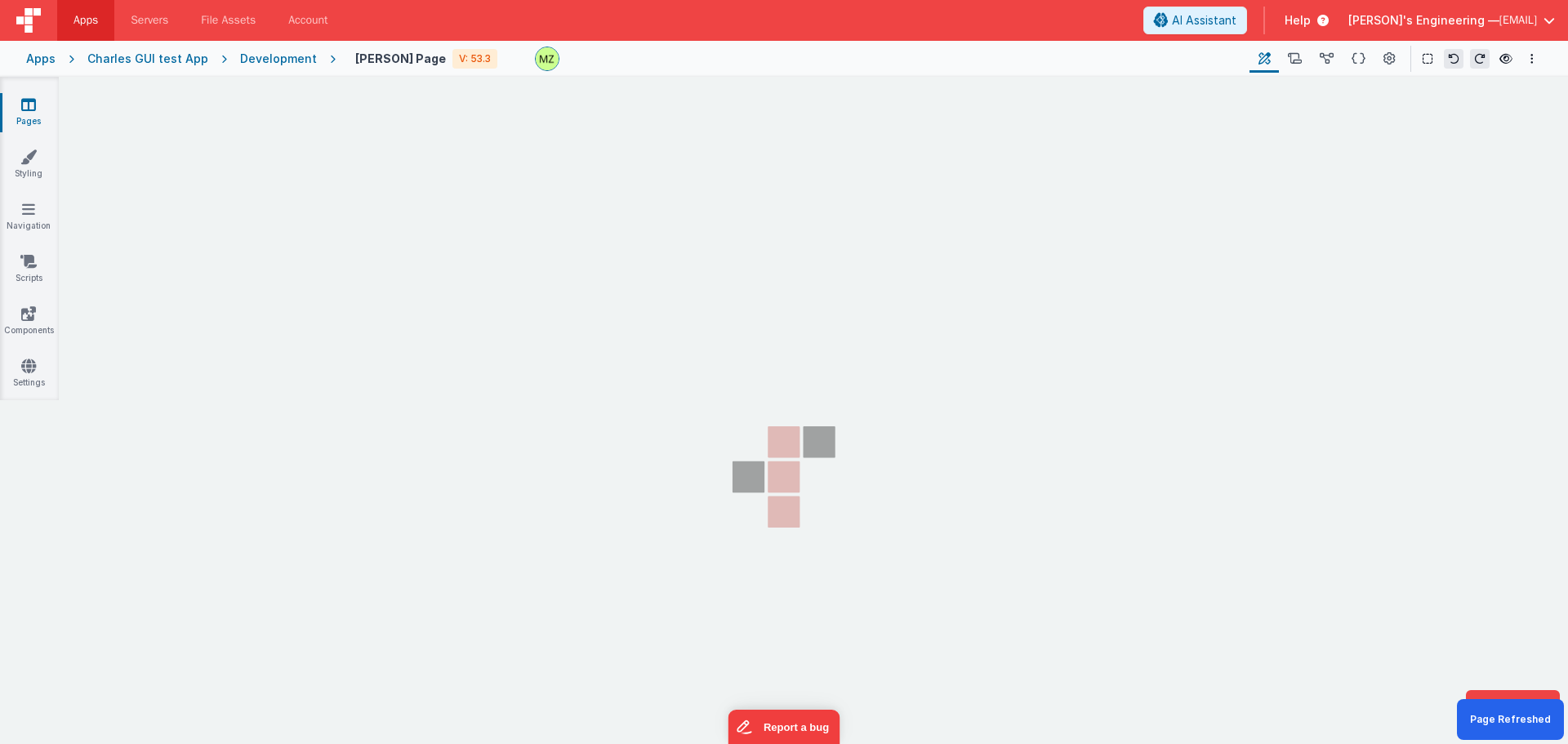 click on "Pages
Styling
Navigation
Scripts
Components
Settings" at bounding box center (784, 425) 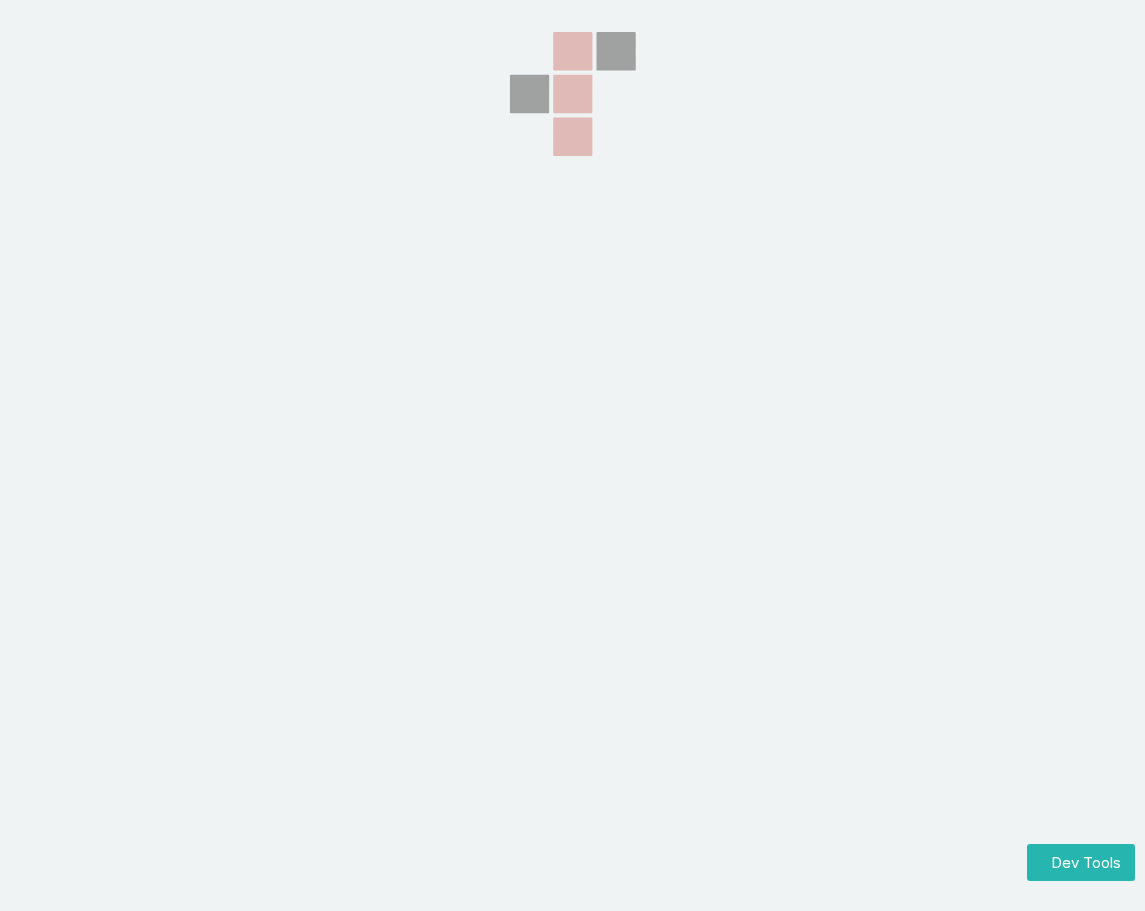 scroll, scrollTop: 0, scrollLeft: 0, axis: both 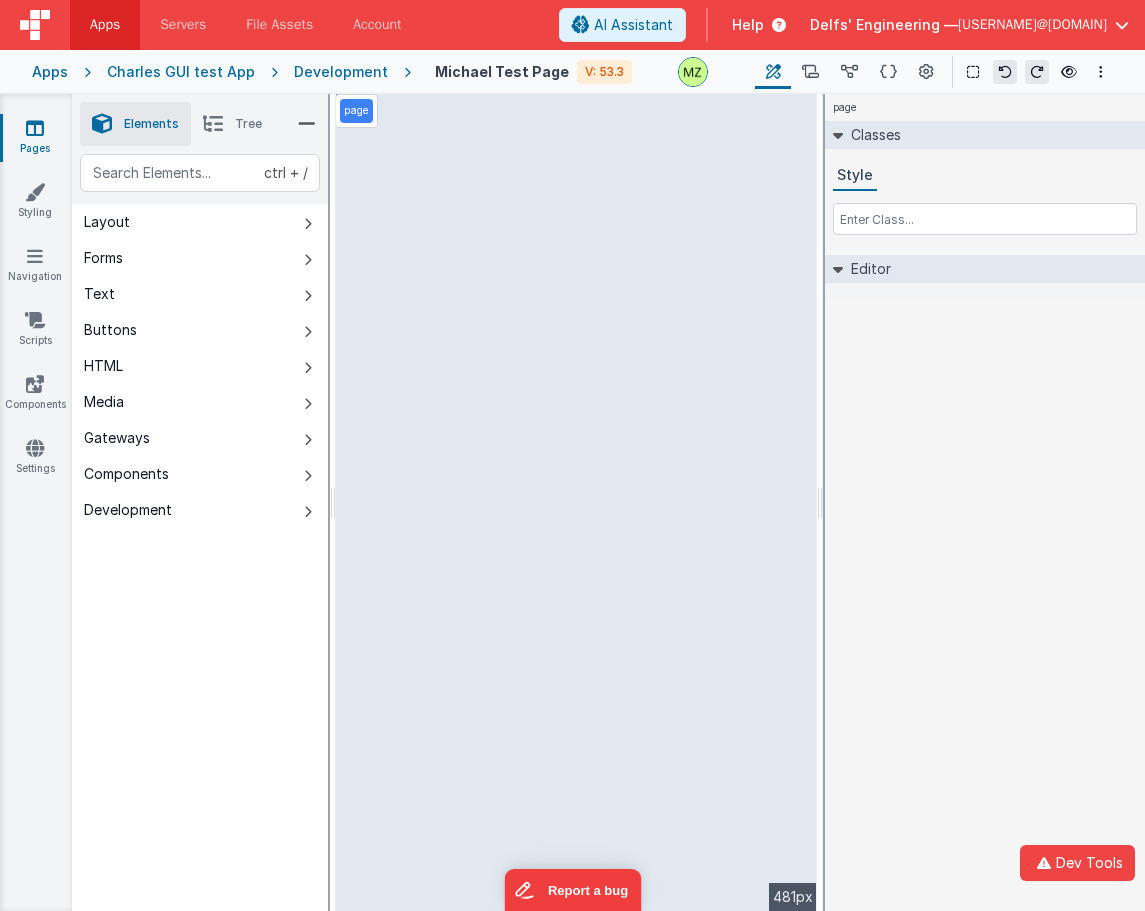 click on "Tree" at bounding box center (232, 124) 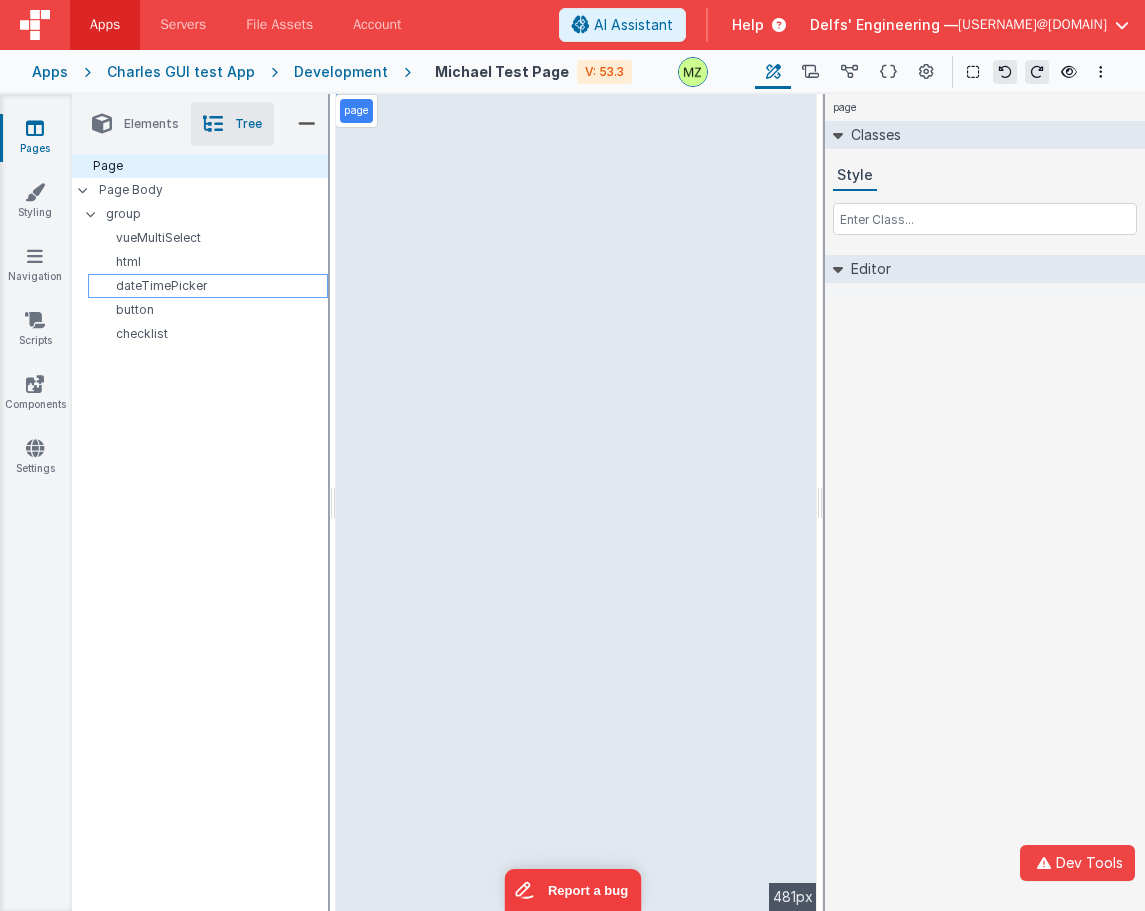 click on "dateTimePicker" at bounding box center [211, 286] 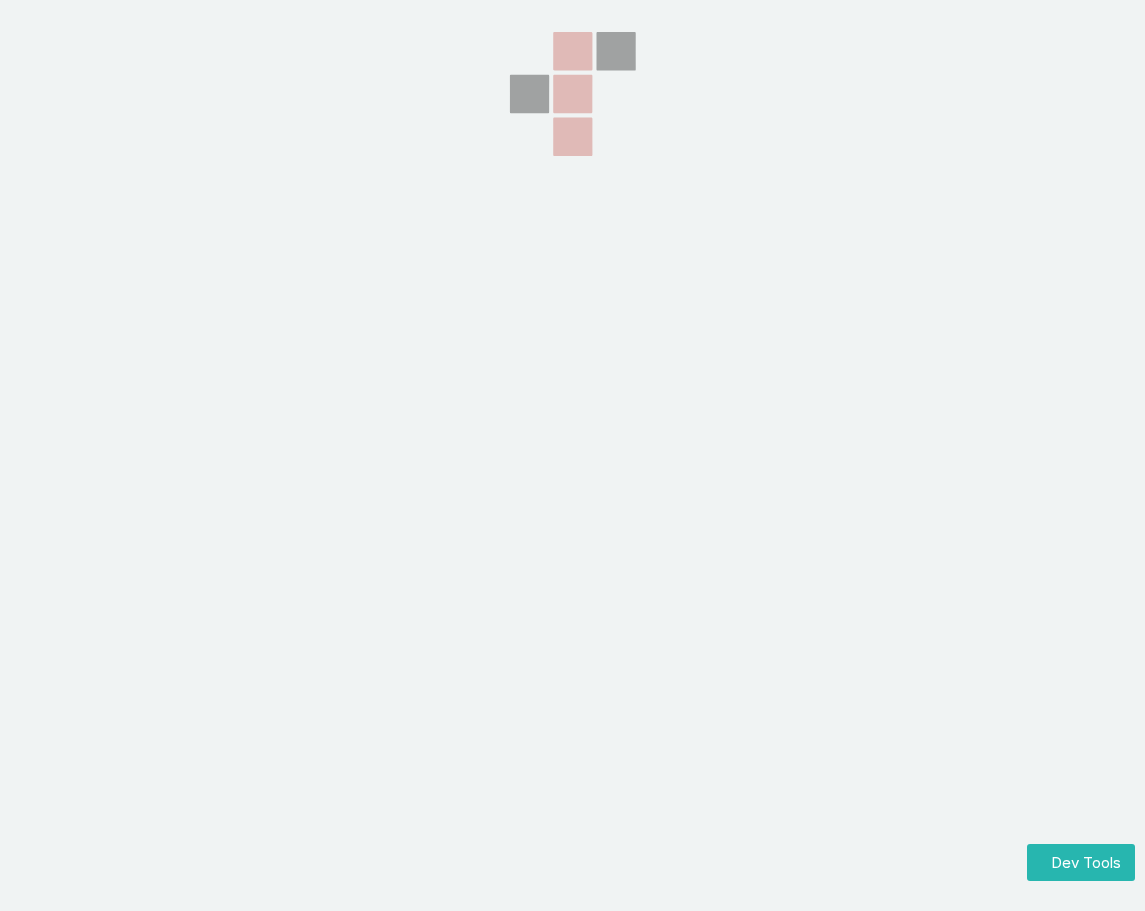 scroll, scrollTop: 0, scrollLeft: 0, axis: both 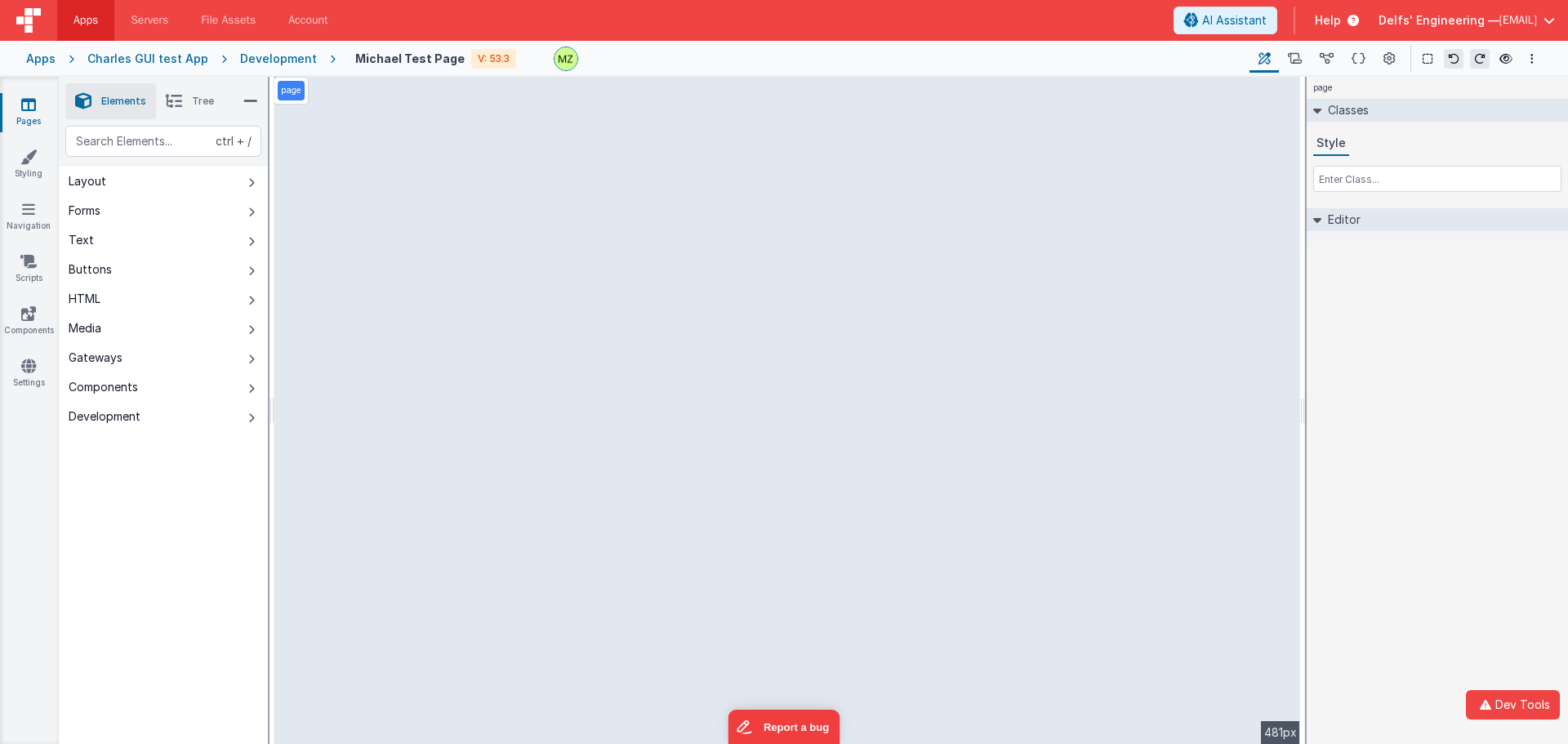 click on "Tree" at bounding box center [189, 101] 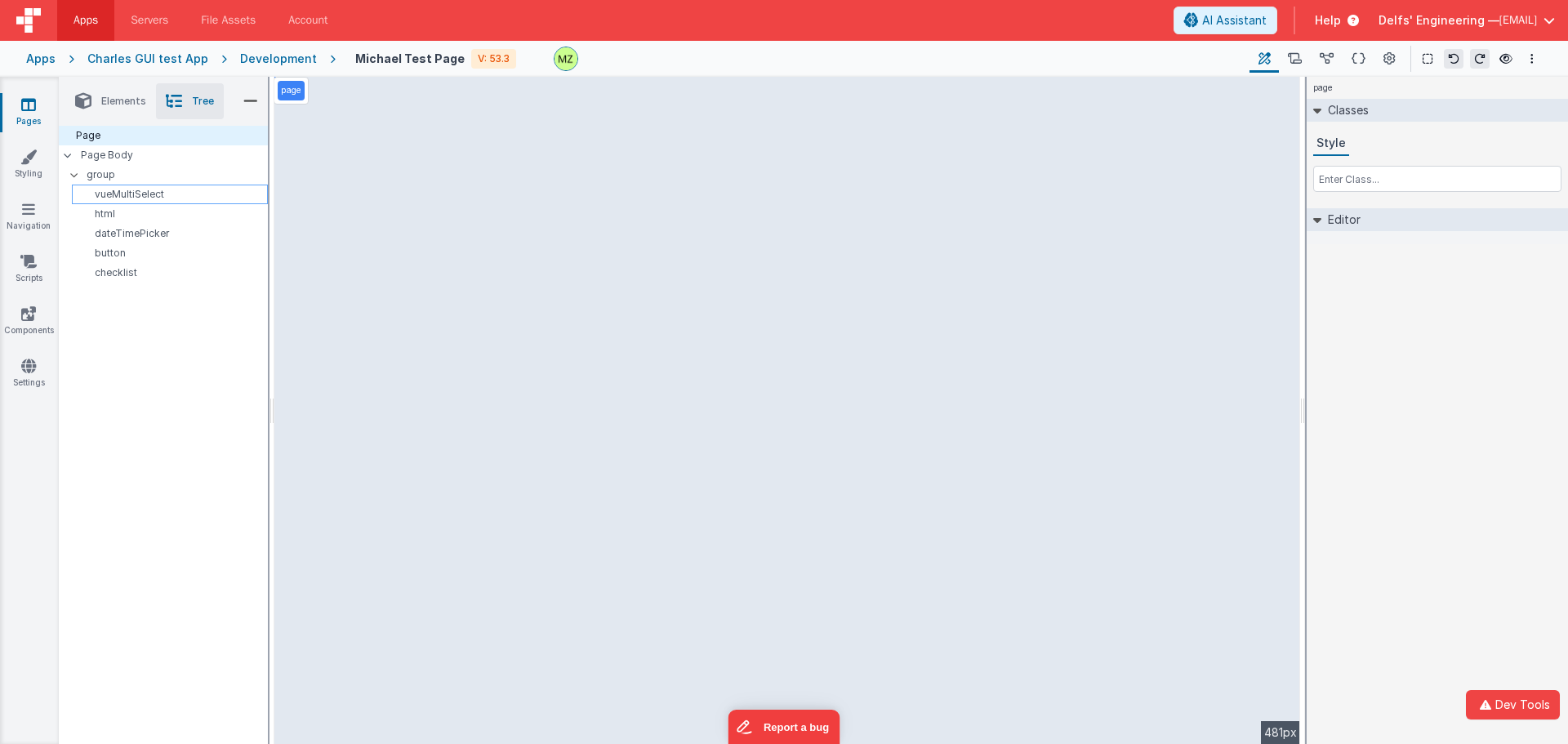 click on "vueMultiSelect" at bounding box center [172, 194] 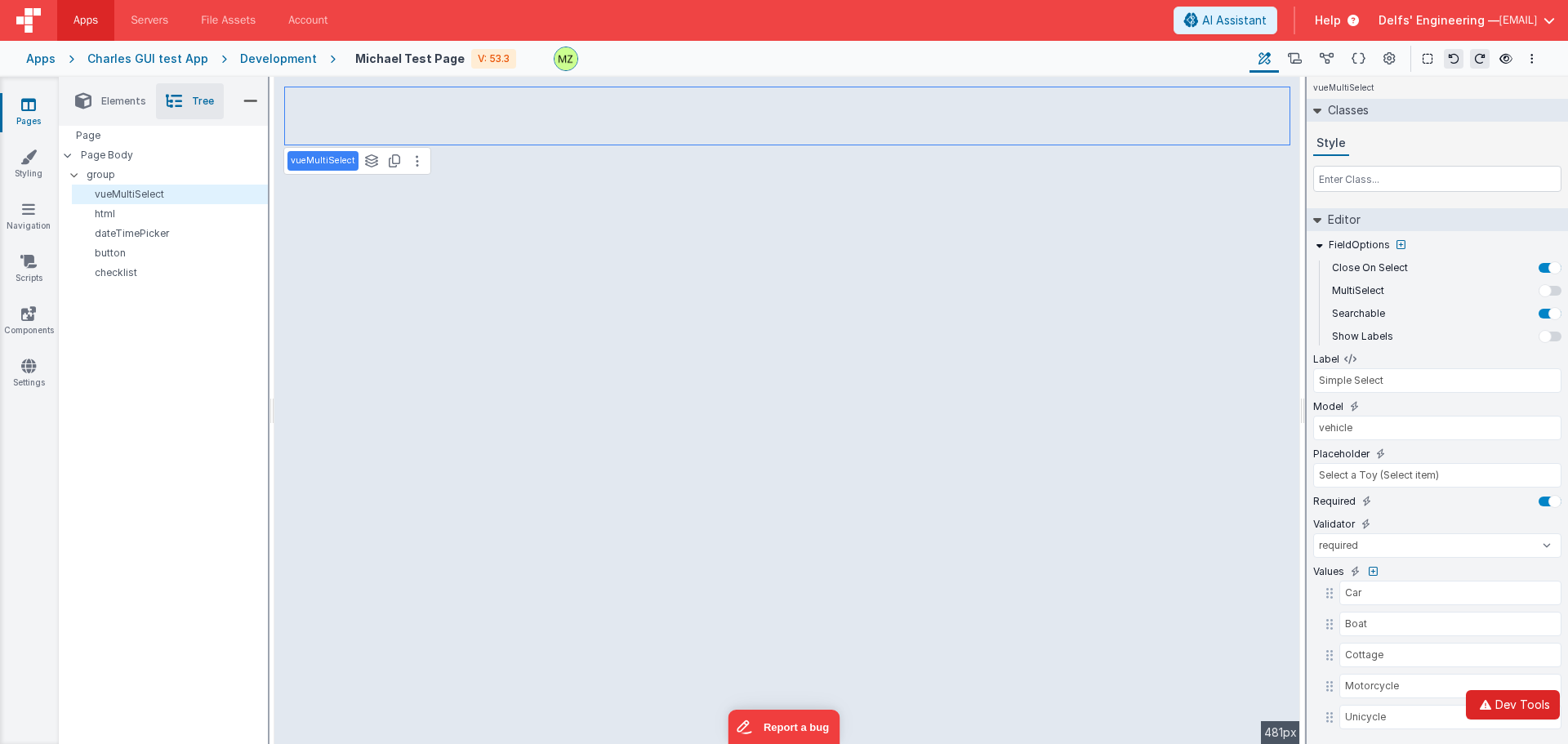 click on "Dev Tools" at bounding box center [1512, 705] 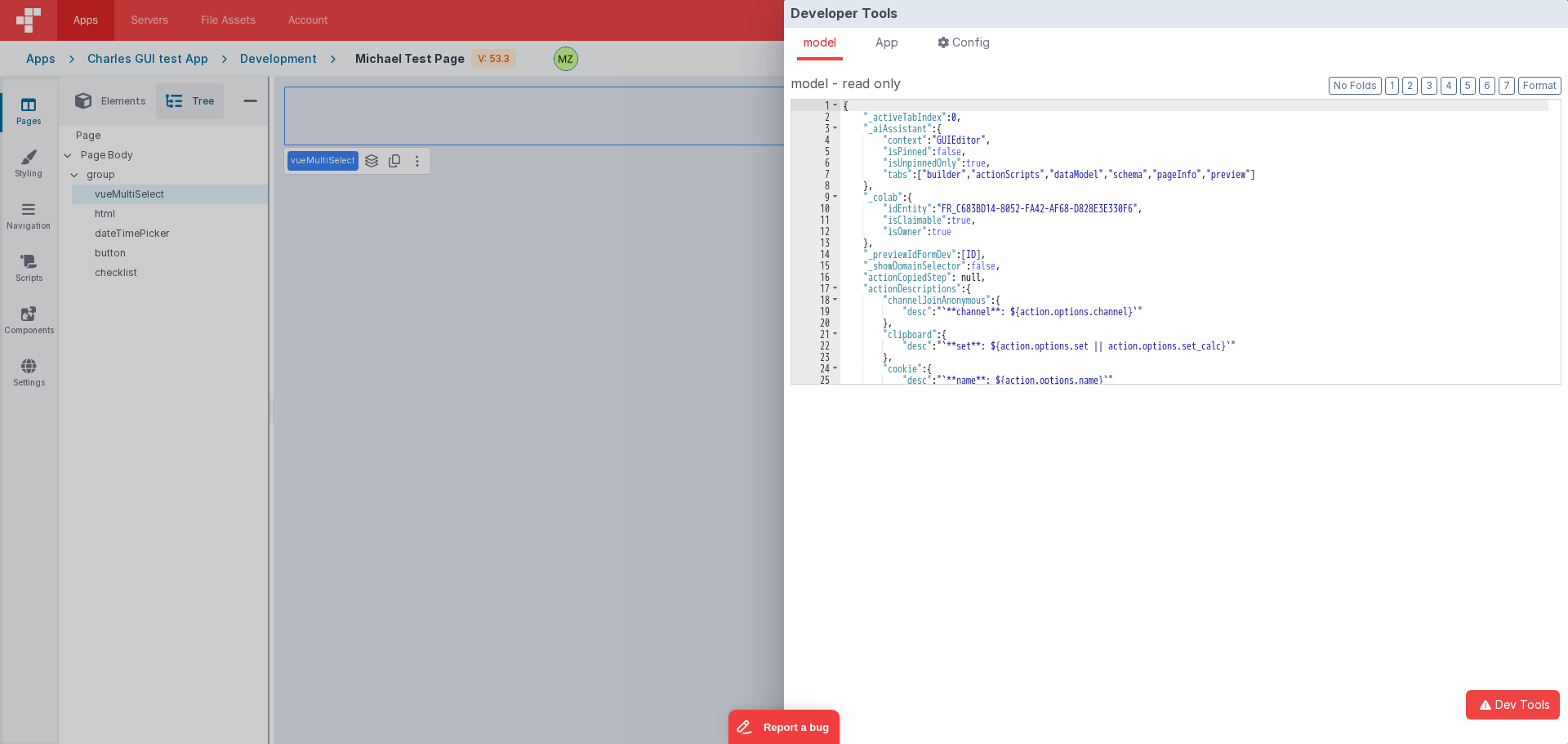 click on "{
"_activeTabIndex" :  0 ,
"_aiAssistant" :  {
"context" :  "GUIEditor" ,
"isPinned" :  false ,
"isUnpinnedOnly" :  true ,
"tabs" :  [ "builder" ,  "actionScripts" ,  "dataModel" ,  "schema" ,  "pageInfo" ,  "preview" ]
} ,
"_colab" :  {
"idEntity" :  "FR_C683BD14-8052-FA42-AF68-D828E3E330F6" ,
"isClaimable" :  true ,
"isOwner" :  true
} ,
"_previewIdFormDev" :  "FR_FB59C745-26A9-594F-892A-078872796841" ,
"_showDomainSelector" :  false ,
"actionCopiedStep" : null,
"actionDescriptions" :  {
"channelJoinAnonymous" :  {
"desc" :  "`**channel**: ${action.options.channel}`"
} ,
"clipboard" :  {
"desc" :  "`**set**: ${action.options.set || action.options.set_calc}`"
} ,
"cookie" :  {
"desc" :  "`**name**: ${action.options.name}`"
}
},
"bp_isDragging" :  false ,
"bp_isOpen" :  true ,
"bp_isSearchingSnippets" :  false ,
"bp_layersActiveElement" :  "" ,
"bp_myOpenedGroups" :  {
"pageBody" :  true ,
"idbf_g_gq2m2o" :  true
} ,
"bp_nameEdit" :  {
"activeID" :  "idbf_e_mszmcl" ,
"newName" :  "vueMultiSelect" ,
"previousName" :  "vueMultiSelect"
} ,
"bp_searchPlaceholder" :  "" ,
"bp_snippetCategories" :  [ "Layout" ,  "Forms" ,  "Text" ,  "Buttons" ,  "HTML" ,  "Media" ,  "Gateways" ,  "Components" ,  "Development" ] ,
"bp_snippetCategory" :  "" ,
"bp_snippetFiltered" :  [ ] ,
"bp_snippetHoverId" :  "" ,
"bp_snippetIndex" :  0 ,
"bp_snippetOpenedId" :  "" ,
"bp_snippetView" :  false ,
"bp_treeQuery" :  "" ,
"fieldOptions" :  {
"closeOnSelect" :  true ,
"multiSelect" :  false ,
"searchable" :  true ,
"showLabels" :  false
} ,
"attributes" :  {
"formElement" :  {
"data-idbf" :  "idbf_e_mszmcl"
}
} ,
"fieldOptions" :  {
"closeOnSelect" :  true ,
"multiSelect" :  false ,
"searchable" :  true ,
"showLabels" :  false
} ,
"label" :  "Simple Select" ,
"model" :  "vehicle" ,
"placeholder" :  "Select a Toy (Select item)" ,
"required" :  true ,
"styleClasses" :  "" ,
"type" :  "vueMultiSelect" ,
"validator" :  "required" ,
"values" :  [ "Car" ,  "Boat" ,  "Cottage" ,  "Motorcycle" ,  "Unicycle" ] ,
"BFName" :  "test"
} ,
"activeElementParents" :  [{
"attributes" :  {
"formGroup" :  {
"data-idbf" :  "page"
}
}
"fieldOptions" :  {
"closeOnSelect" :  true ,
"multiSelect" :  false ,
"searchable" :  true ,
"showLabels" :  false
} ,
"label" :  "Simple Select" ,
"model" :  "vehicle" ,
"placeholder" :  "Select a Toy (Select item)" ,
"required" :  true ,
"styleClasses" :  "" ,
"type" :  "vueMultiSelect" ,
"validator" :  "required" ,
"values" :  [ "Car" ,  "Boat" ,  "Cottage" ,  "Motorcycle" ,  "Unicycle" ] ,
"BFName" :  "test"
}]}" at bounding box center [1194, 253] 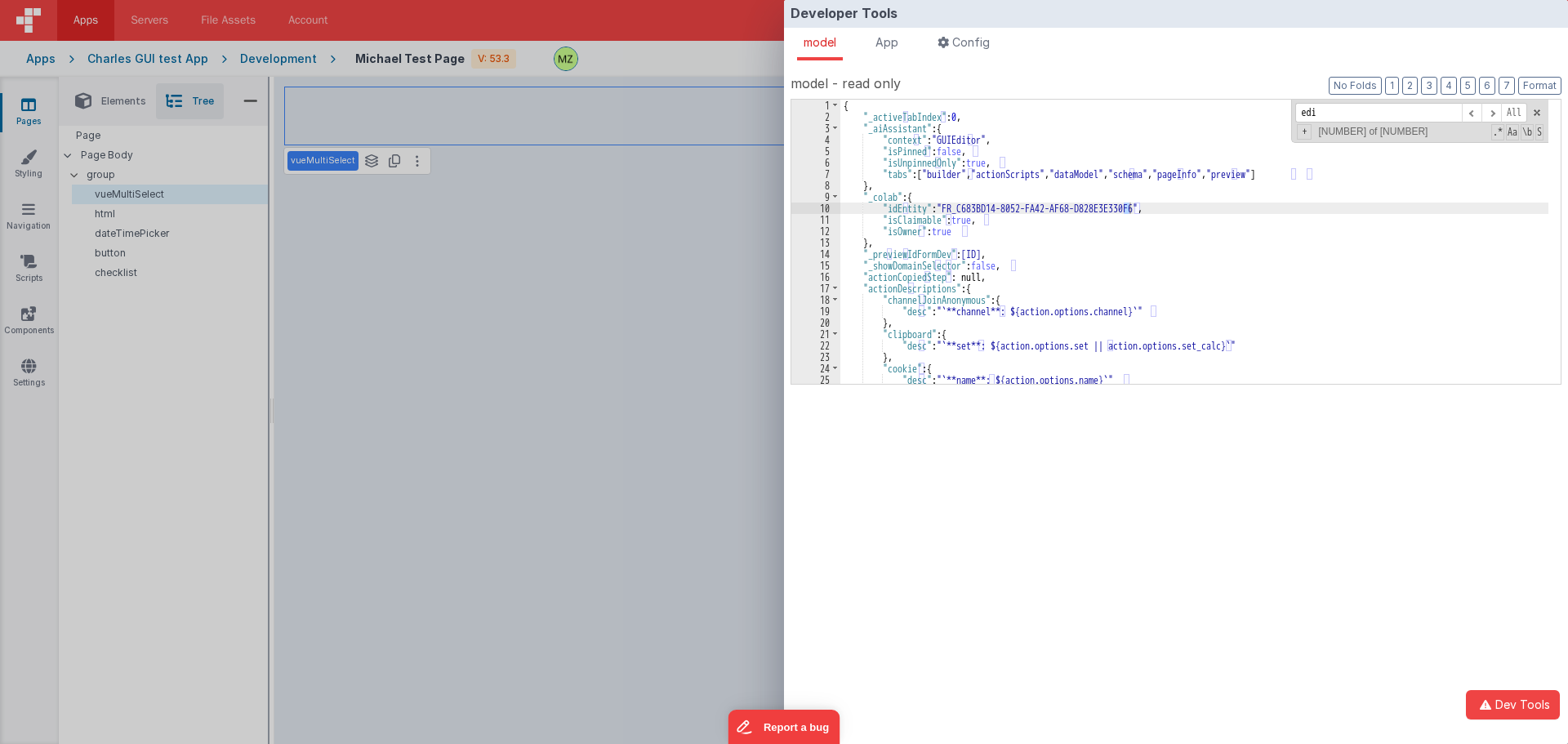 type on "edit" 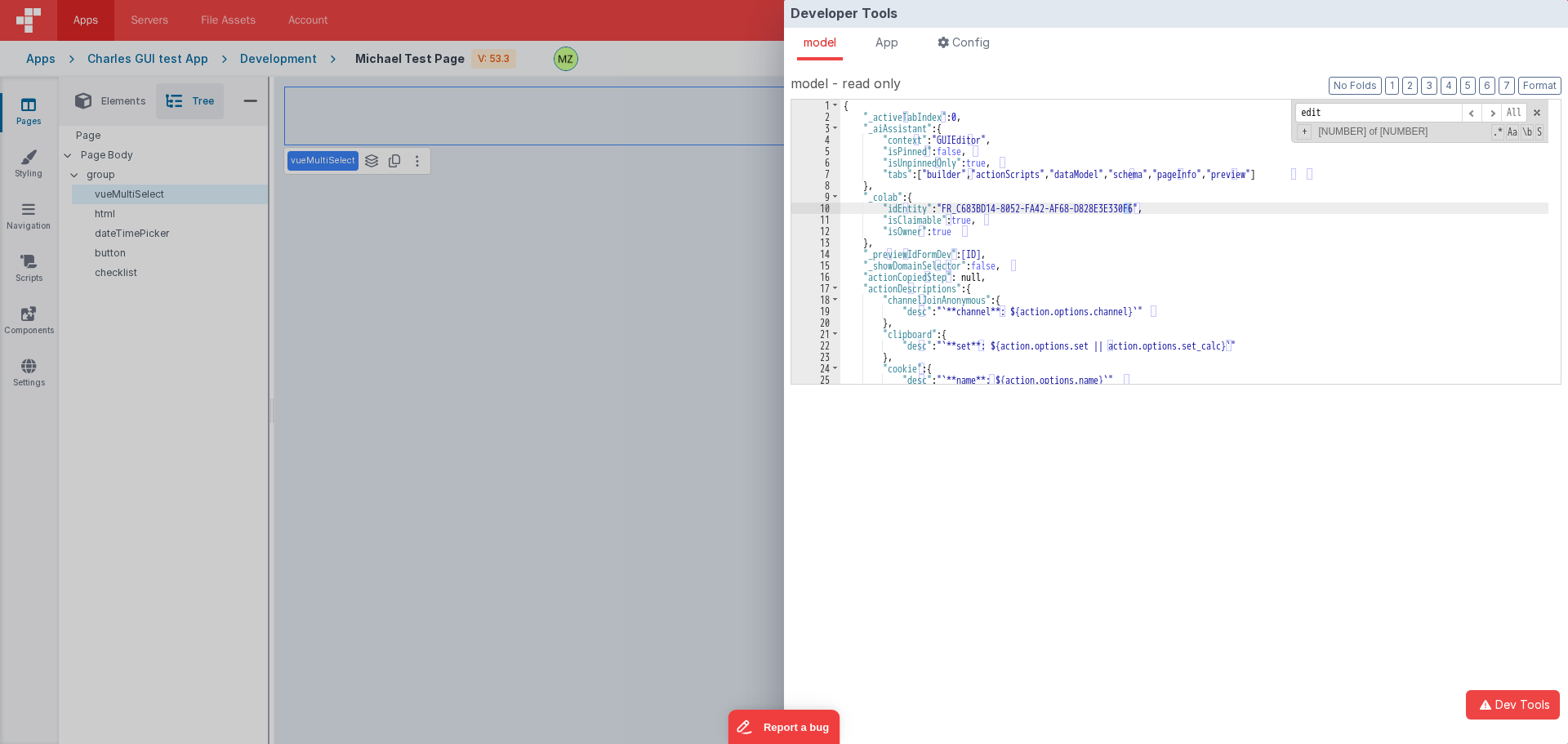 scroll, scrollTop: 921, scrollLeft: 0, axis: vertical 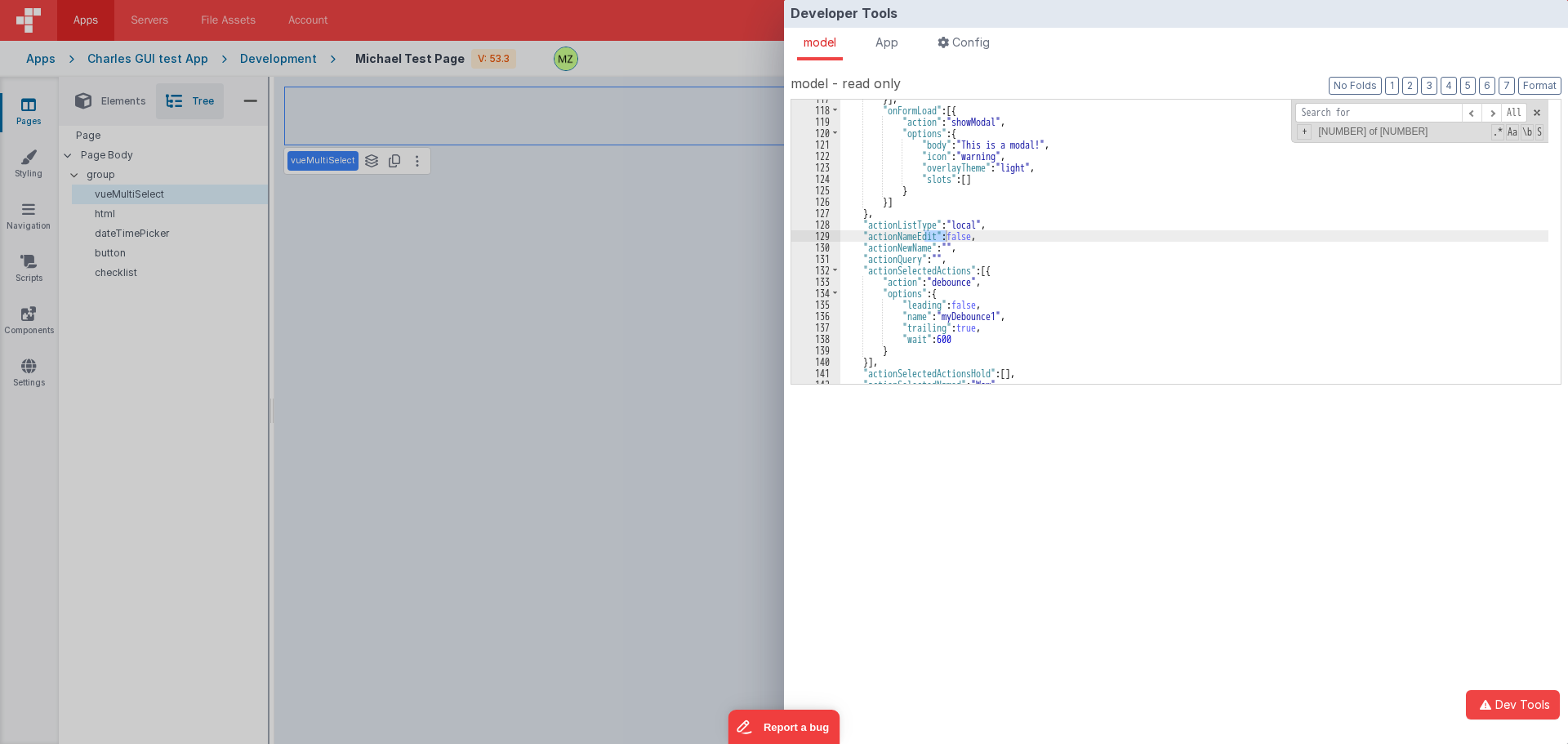 type on "p" 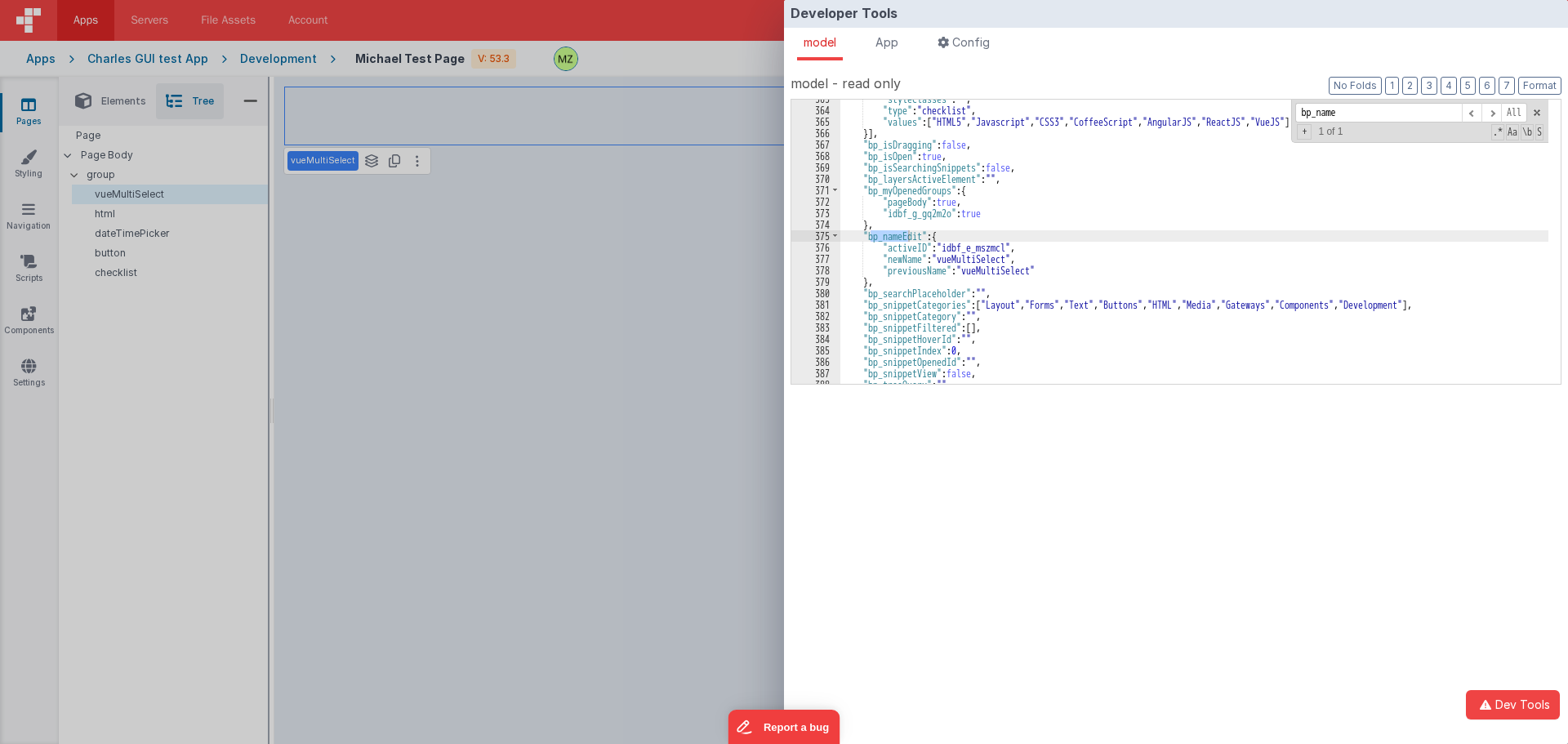 scroll, scrollTop: 2850, scrollLeft: 0, axis: vertical 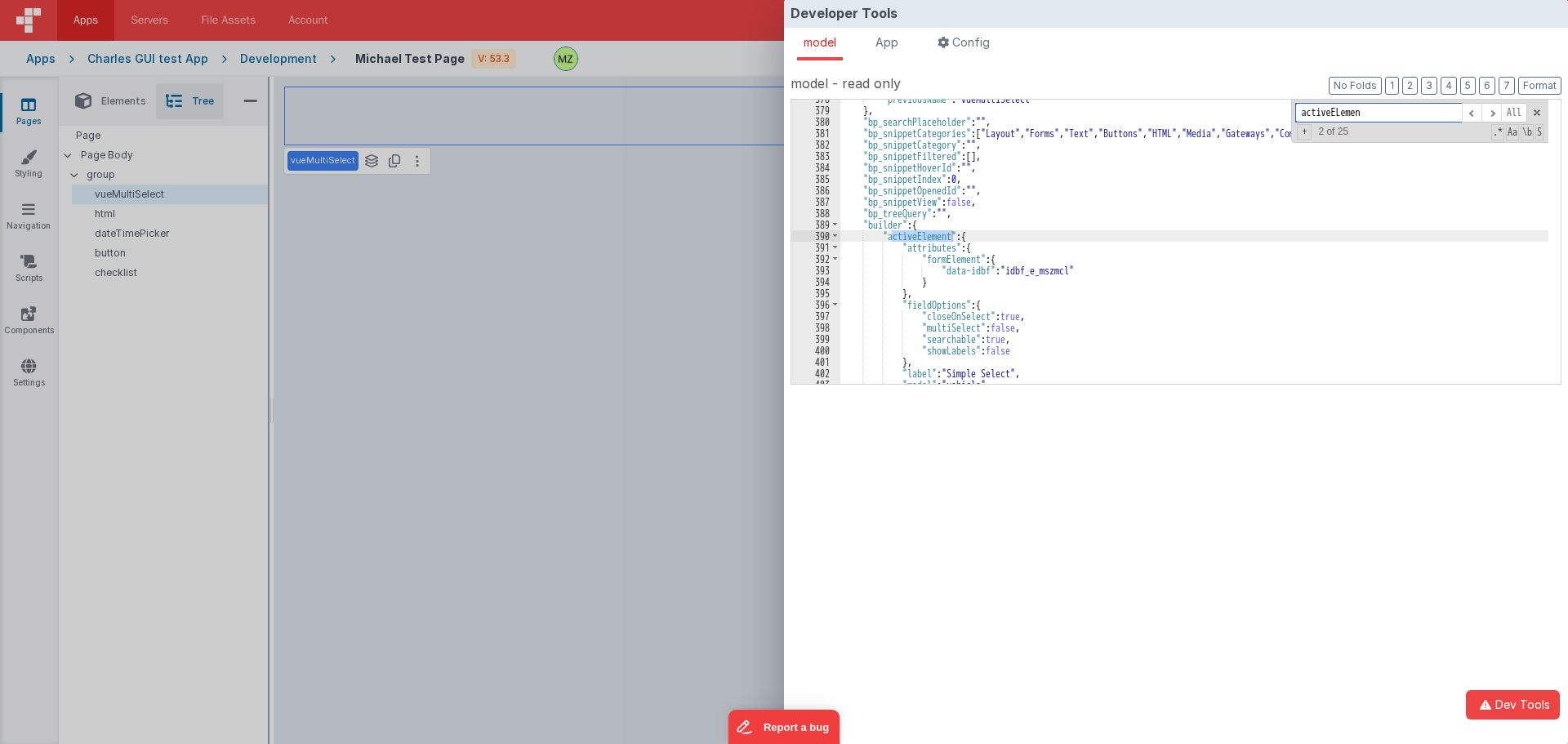 type on "activeELement" 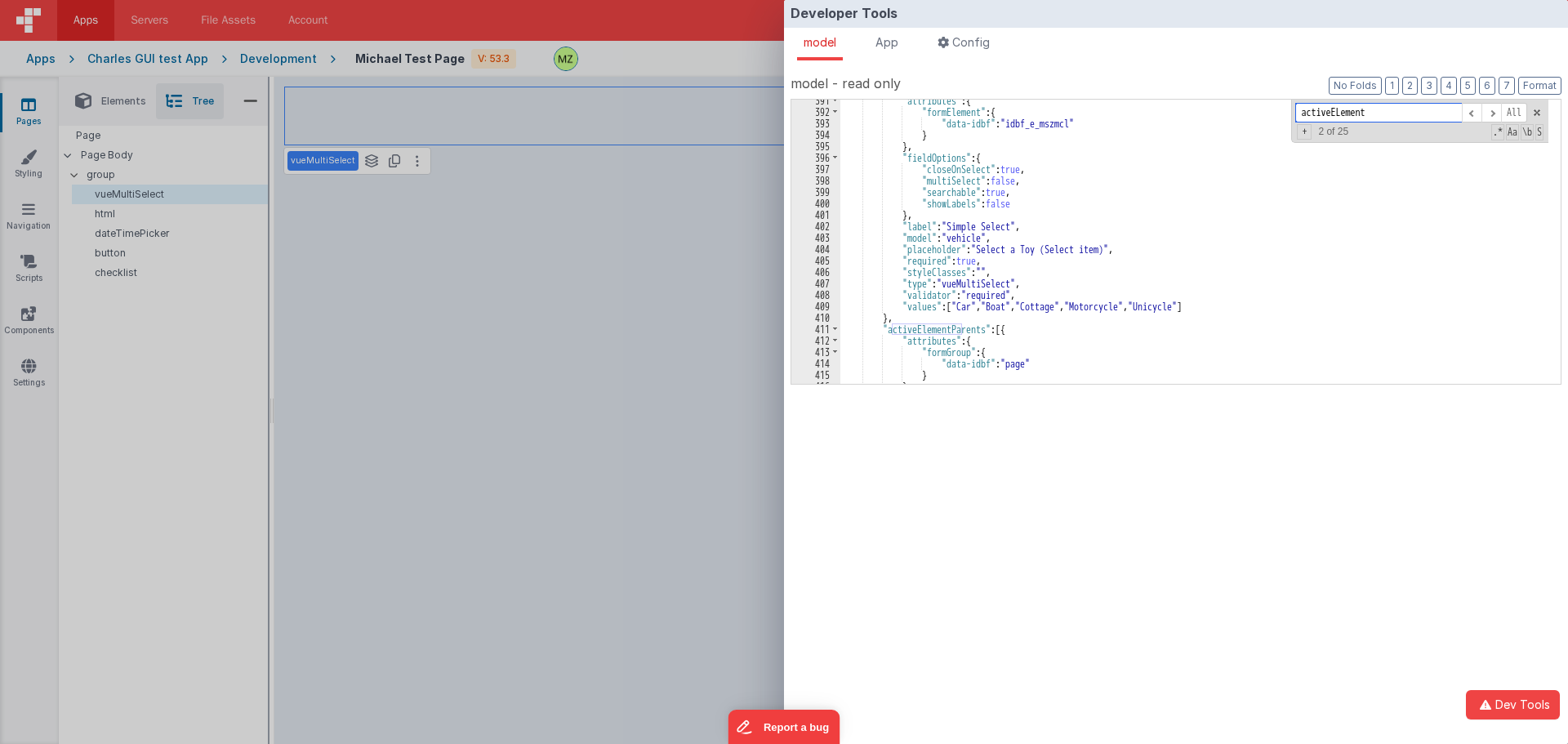 scroll, scrollTop: 3102, scrollLeft: 0, axis: vertical 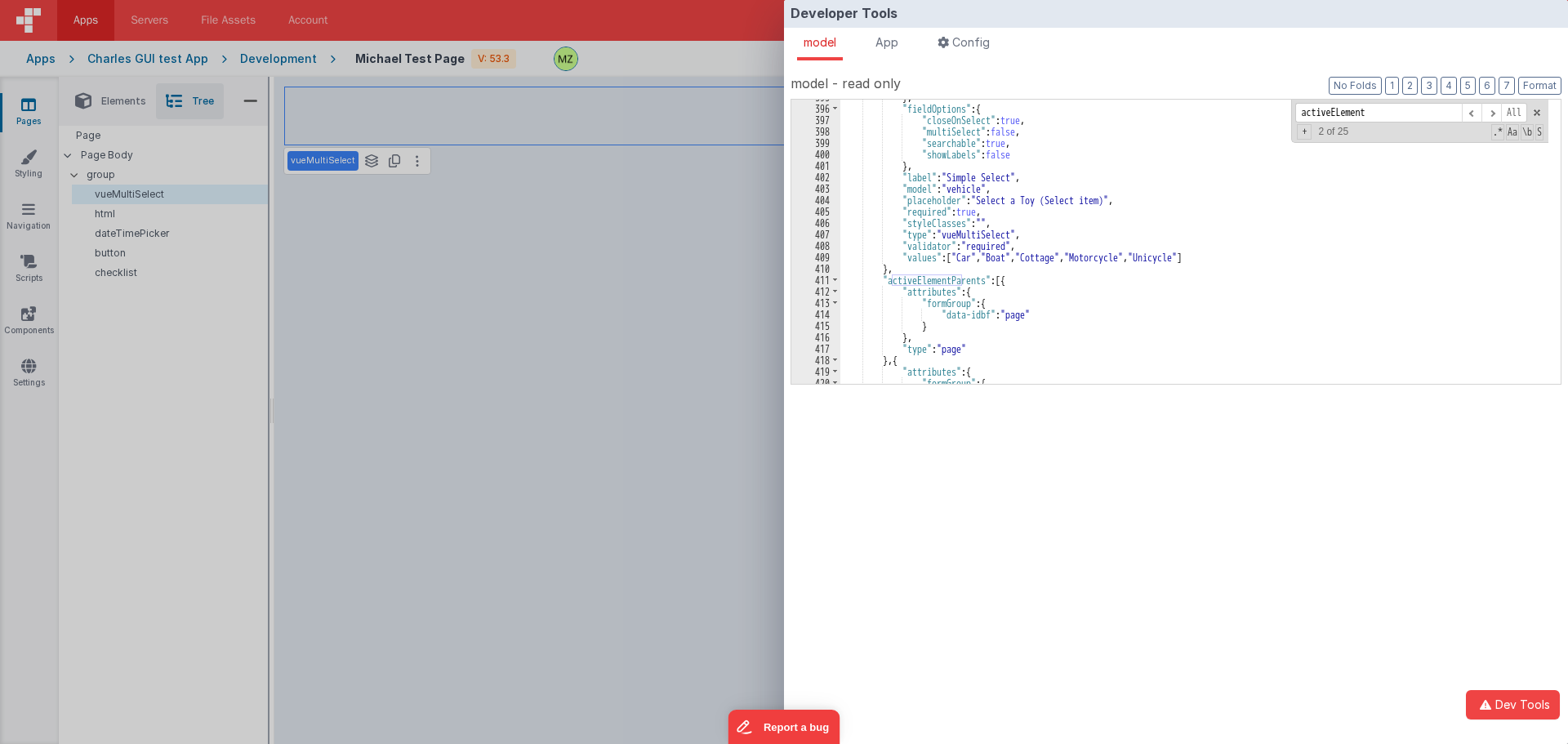 click on "Developer Tools
model
App
Params
Log (2)
Misc
Windows
Config
model - read only Format
7
6
5
4
3
2
1
No Folds
395 396 397 398 399 400 401 402 403 404 405 406 407 408 409 410 411 412 413 414 415 416 417 418 419 420 421                } ,
"fieldOptions" :  {
"closeOnSelect" :  true ,
"multiSelect" :  false ,
"searchable" :  true ,
"showLabels" :  false" at bounding box center [784, 372] 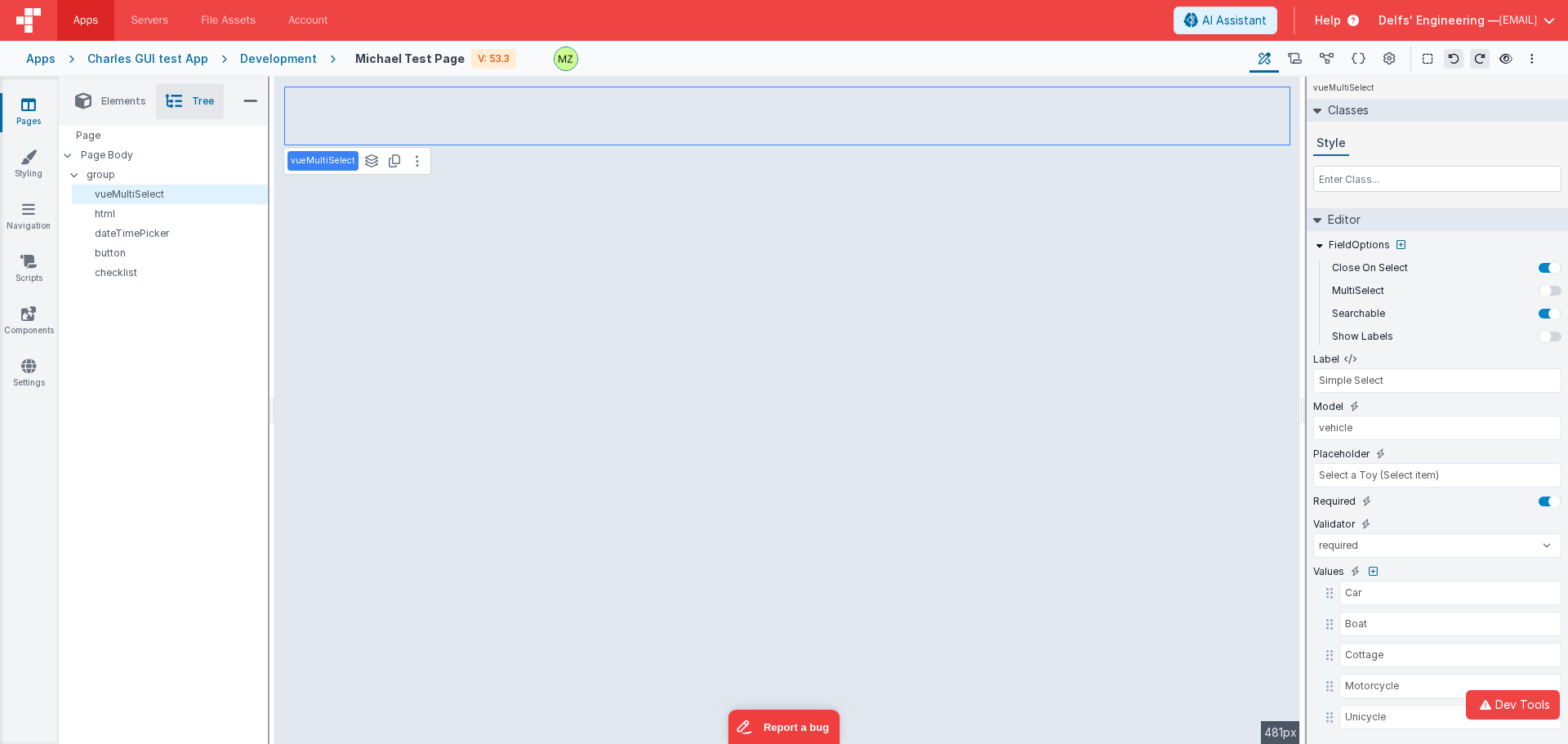 click on "vueMultiSelect" at bounding box center [323, 161] 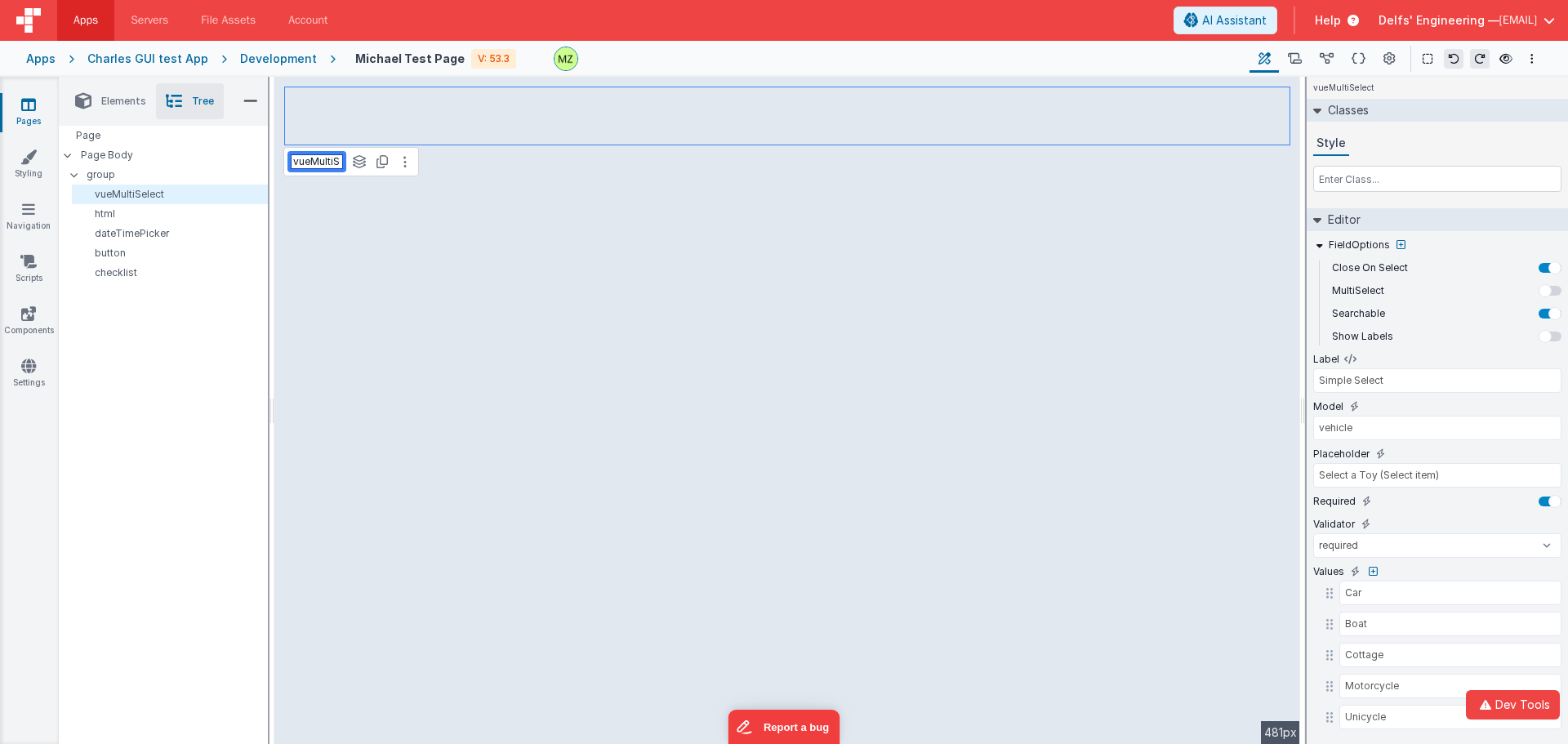 click on "vueMultiSelect" at bounding box center [317, 162] 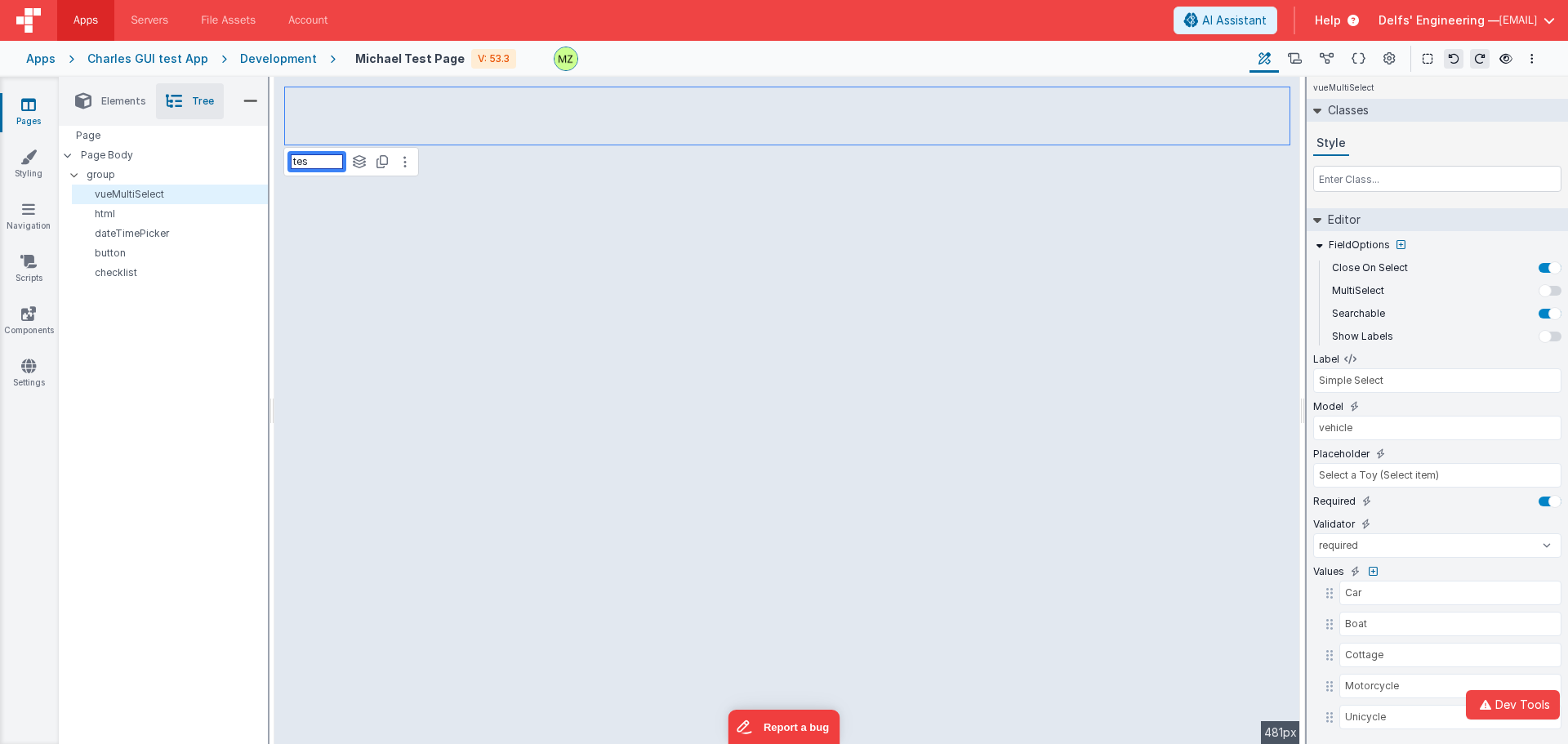 type on "test" 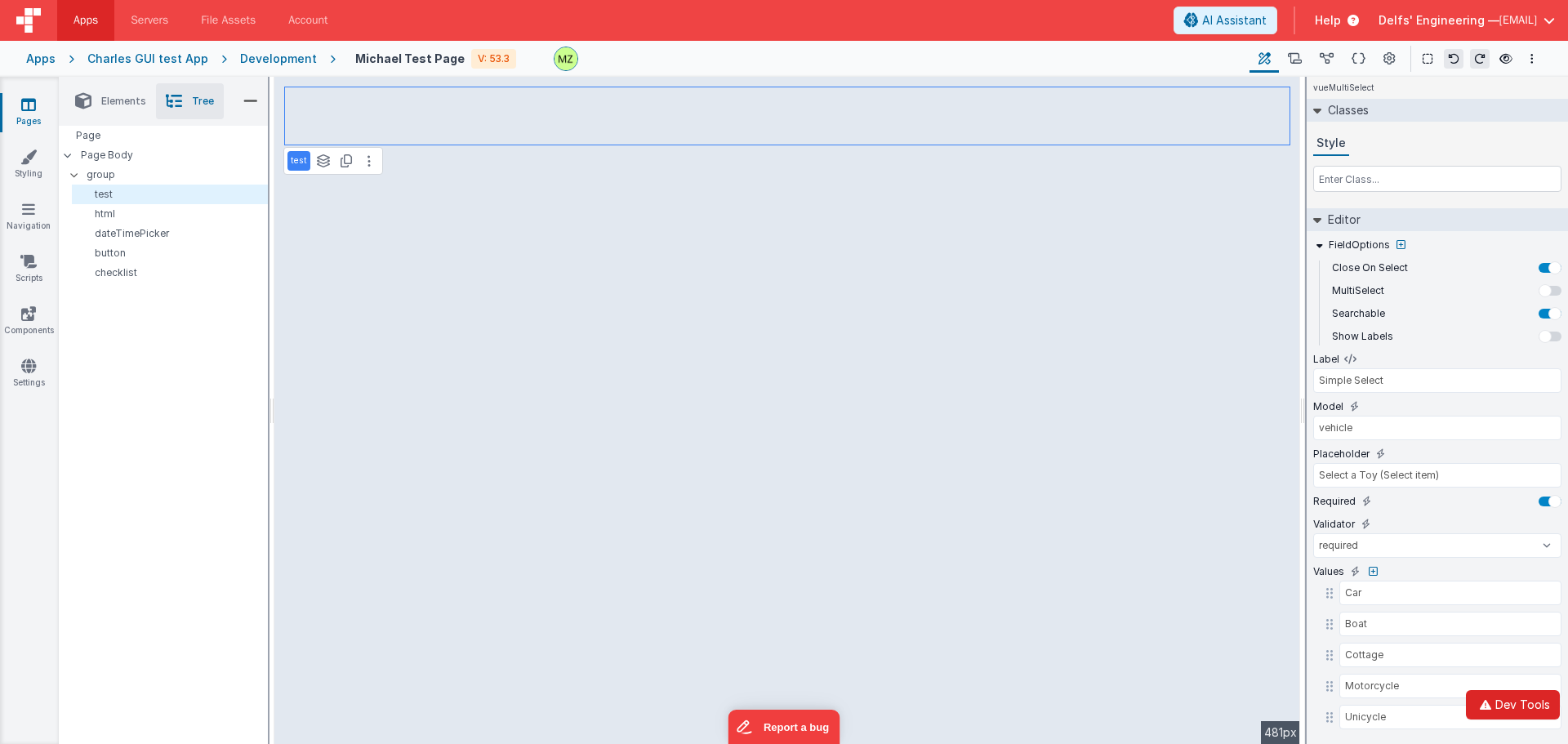 click on "Dev Tools" at bounding box center (1512, 705) 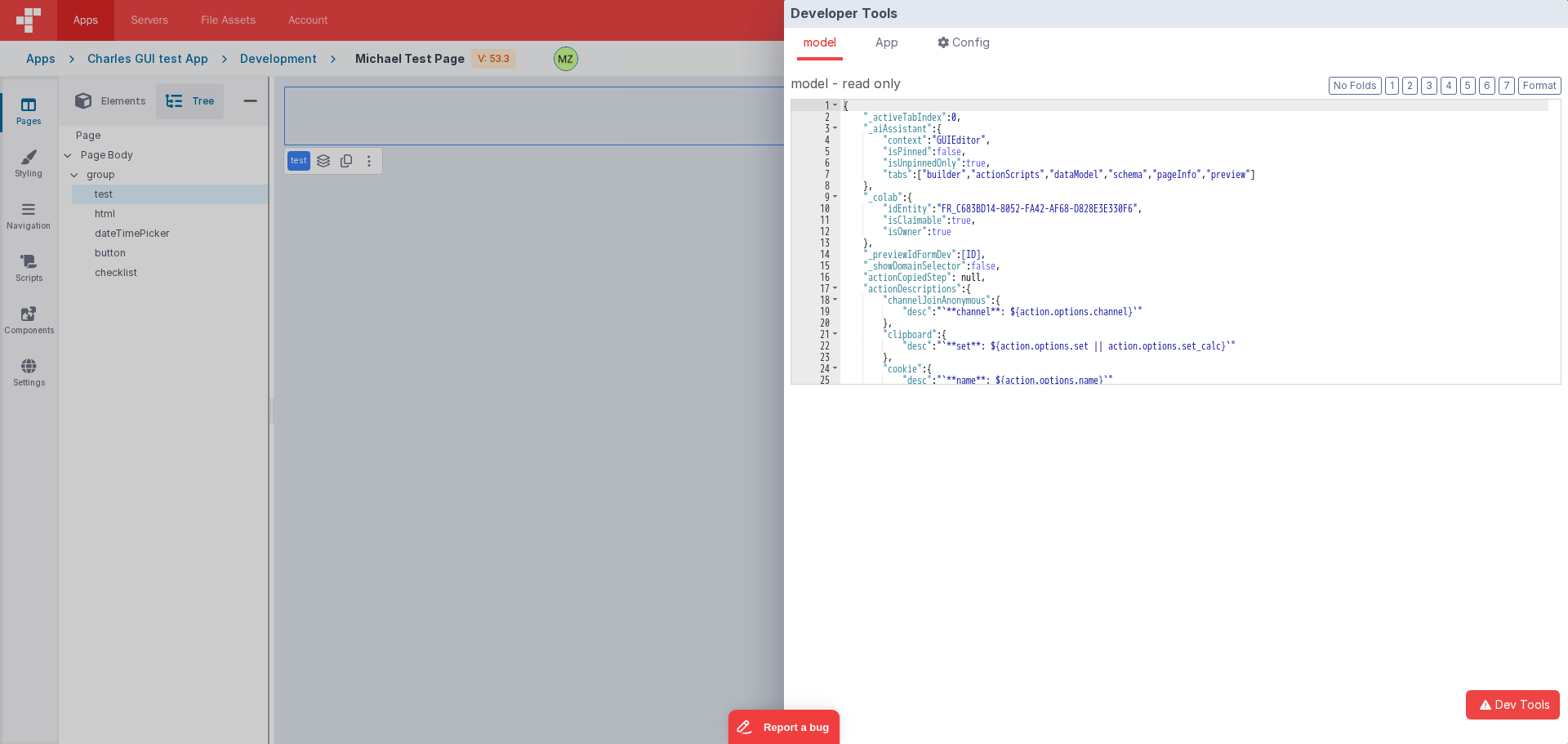 click on "{
"_activeTabIndex" :  0 ,
"_aiAssistant" :  {
"context" :  "GUIEditor" ,
"isPinned" :  false ,
"isUnpinnedOnly" :  true ,
"tabs" :  [ "builder" ,  "actionScripts" ,  "dataModel" ,  "schema" ,  "pageInfo" ,  "preview" ]
} ,
"_colab" :  {
"idEntity" :  "FR_C683BD14-8052-FA42-AF68-D828E3E330F6" ,
"isClaimable" :  true ,
"isOwner" :  true
} ,
"_previewIdFormDev" :  "FR_FB59C745-26A9-594F-892A-078872796841" ,
"_showDomainSelector" :  false ,
"actionCopiedStep" : null,
"actionDescriptions" :  {
"channelJoinAnonymous" :  {
"desc" :  "`**channel**: ${action.options.channel}`"
} ,
"clipboard" :  {
"desc" :  "`**set**: ${action.options.set || action.options.set_calc}`"
} ,
"cookie" :  {
"desc" :  "`**name**: ${action.options.name}`"
}
},
"bp_isDragging" :  false ,
"bp_isOpen" :  true ,
"bp_isSearchingSnippets" :  false ,
"bp_layersActiveElement" :  "" ,
"bp_myOpenedGroups" :  {
"pageBody" :  true ,
"idbf_g_gq2m2o" :  true
} ,
"bp_nameEdit" :  {
"activeID" :  "idbf_e_mszmcl" ,
"newName" :  "vueMultiSelect" ,
"previousName" :  "vueMultiSelect"
} ,
"bp_searchPlaceholder" :  "" ,
"bp_snippetCategories" :  [ "Layout" ,  "Forms" ,  "Text" ,  "Buttons" ,  "HTML" ,  "Media" ,  "Gateways" ,  "Components" ,  "Development" ] ,
"bp_snippetCategory" :  "" ,
"bp_snippetFiltered" :  [ ] ,
"bp_snippetHoverId" :  "" ,
"bp_snippetIndex" :  0 ,
"bp_snippetOpenedId" :  "" ,
"bp_snippetView" :  false ,
"bp_treeQuery" :  "" ,
"fieldOptions" :  {
"closeOnSelect" :  true ,
"multiSelect" :  false ,
"searchable" :  true ,
"showLabels" :  false
} ,
"attributes" :  {
"formElement" :  {
"data-idbf" :  "idbf_e_mszmcl"
}
} ,
"fieldOptions" :  {
"closeOnSelect" :  true ,
"multiSelect" :  false ,
"searchable" :  true ,
"showLabels" :  false
} ,
"label" :  "Simple Select" ,
"model" :  "vehicle" ,
"placeholder" :  "Select a Toy (Select item)" ,
"required" :  true ,
"styleClasses" :  "" ,
"type" :  "vueMultiSelect" ,
"validator" :  "required" ,
"values" :  [ "Car" ,  "Boat" ,  "Cottage" ,  "Motorcycle" ,  "Unicycle" ] ,
"BFName" :  "test"
} ,
"activeElementParents" :  [{
"attributes" :  {
"formGroup" :  {
"data-idbf" :  "page"
}
}
"fieldOptions" :  {
"closeOnSelect" :  true ,
"multiSelect" :  false ,
"searchable" :  true ,
"showLabels" :  false
} ,
"label" :  "Simple Select" ,
"model" :  "vehicle" ,
"placeholder" :  "Select a Toy (Select item)" ,
"required" :  true ,
"styleClasses" :  "" ,
"type" :  "vueMultiSelect" ,
"validator" :  "required" ,
"values" :  [ "Car" ,  "Boat" ,  "Cottage" ,  "Motorcycle" ,  "Unicycle" ] ,
"BFName" :  "test"
}]}" at bounding box center (1194, 253) 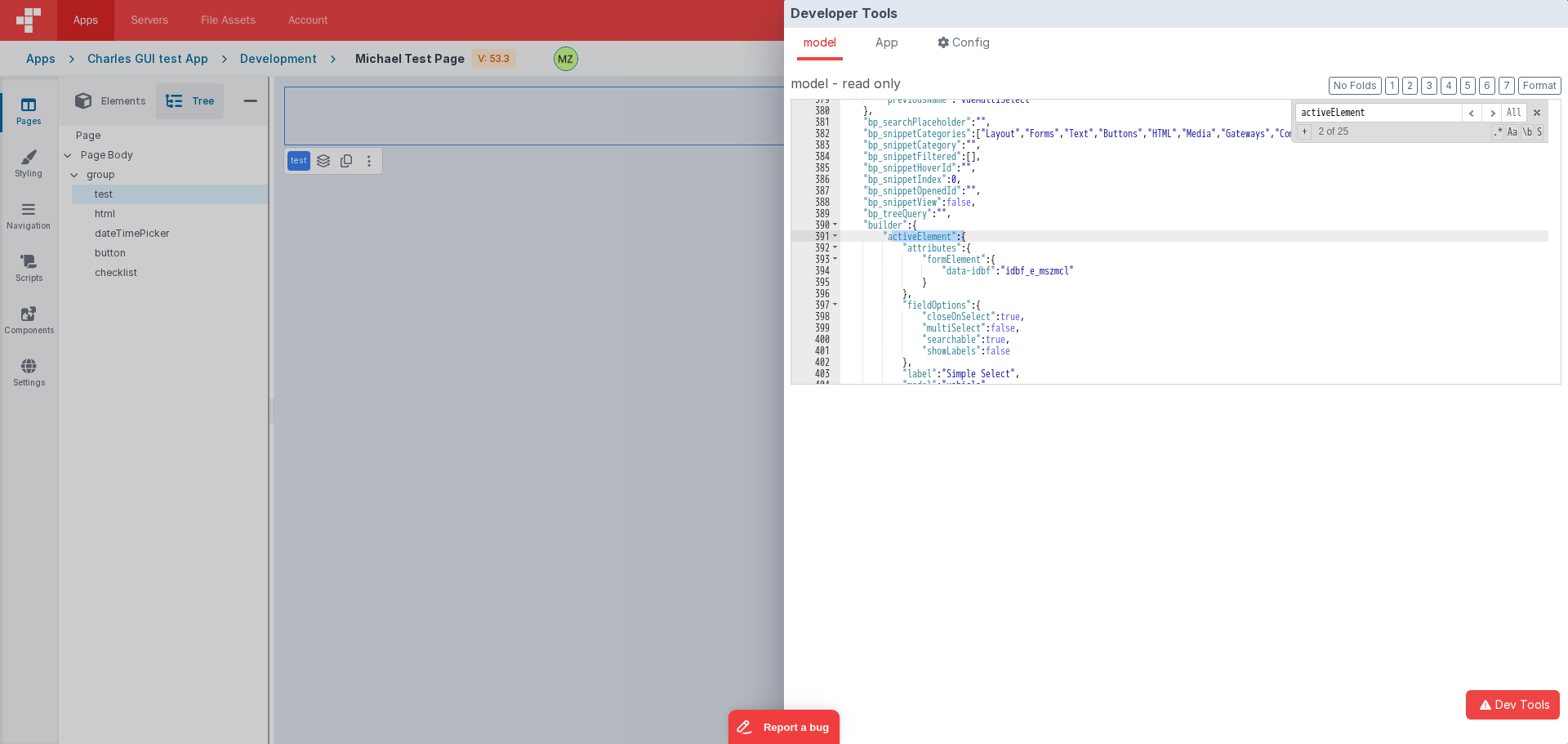 scroll, scrollTop: 3072, scrollLeft: 0, axis: vertical 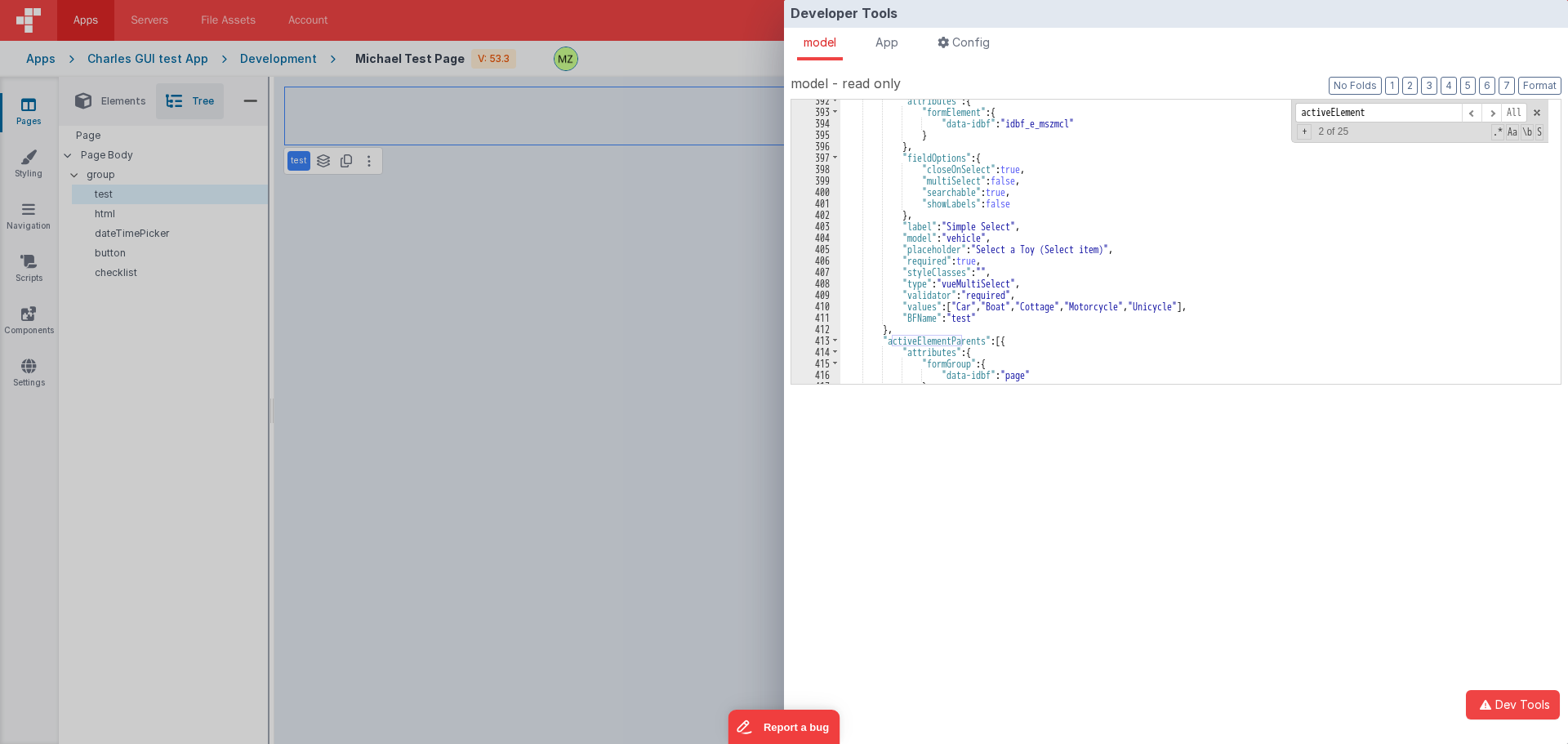 type on "activeELement" 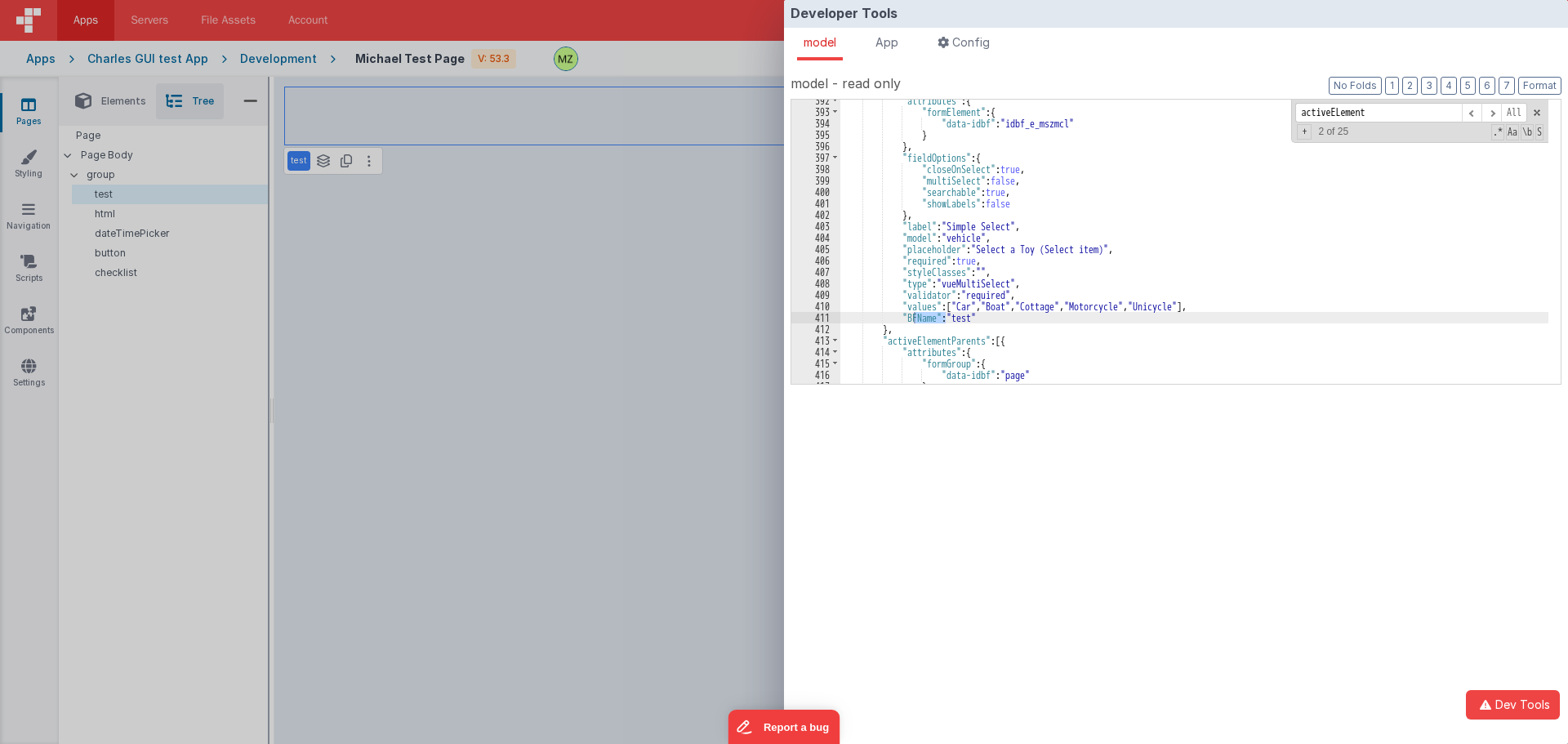 click on "Developer Tools
model
App
Params
Log (3)
Misc
Windows
Config
model - read only Format
7
6
5
4
3
2
1
No Folds
392 393 394 395 396 397 398 399 400 401 402 403 404 405 406 407 408 409 410 411 412 413 414 415 416 417 418                "attributes" :  {
"formElement" :  {
"data-idbf" :  "idbf_e_mszmcl"
}
} ,
"fieldOptions" :  {
"closeOnSelect"" at bounding box center [784, 372] 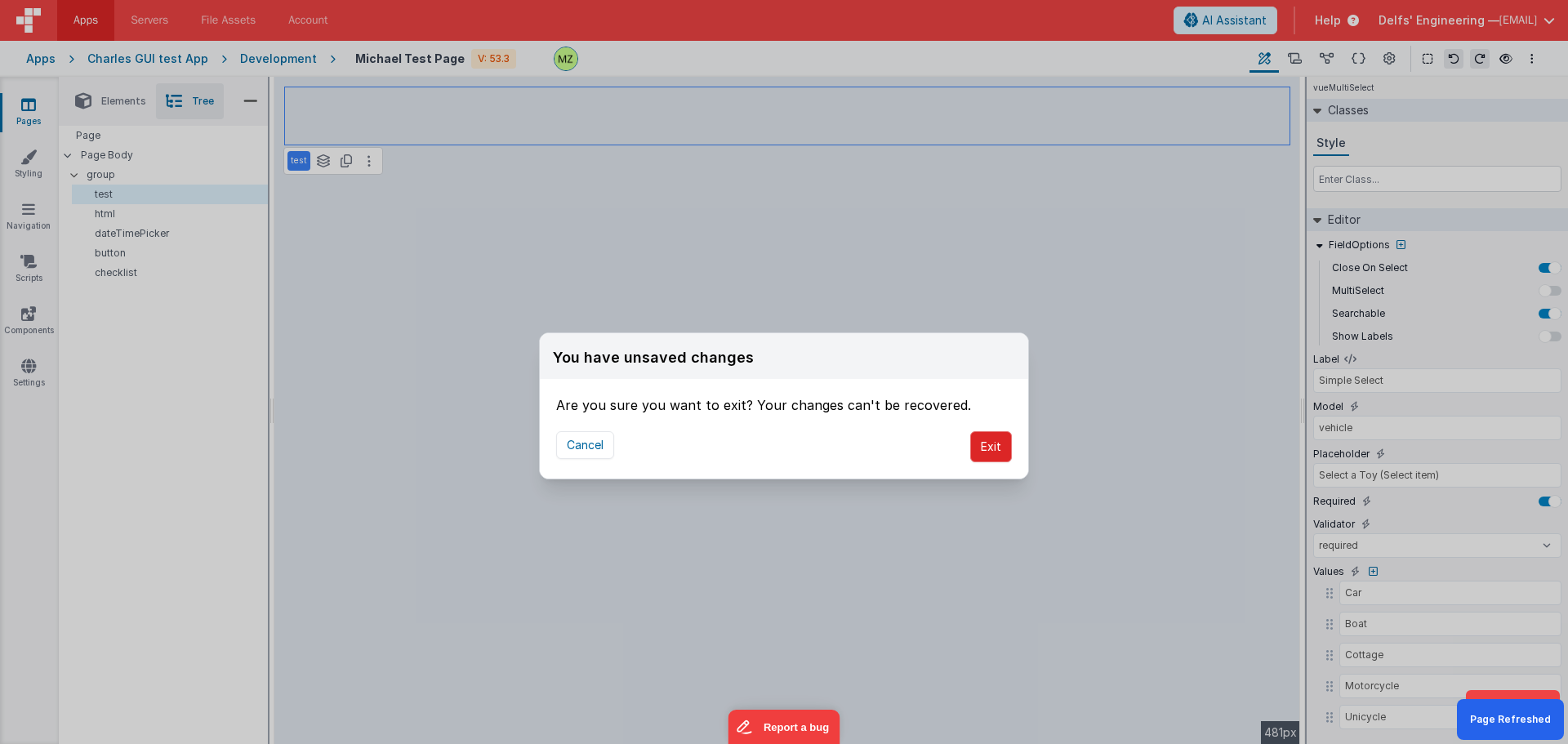 click on "Exit" at bounding box center (991, 447) 